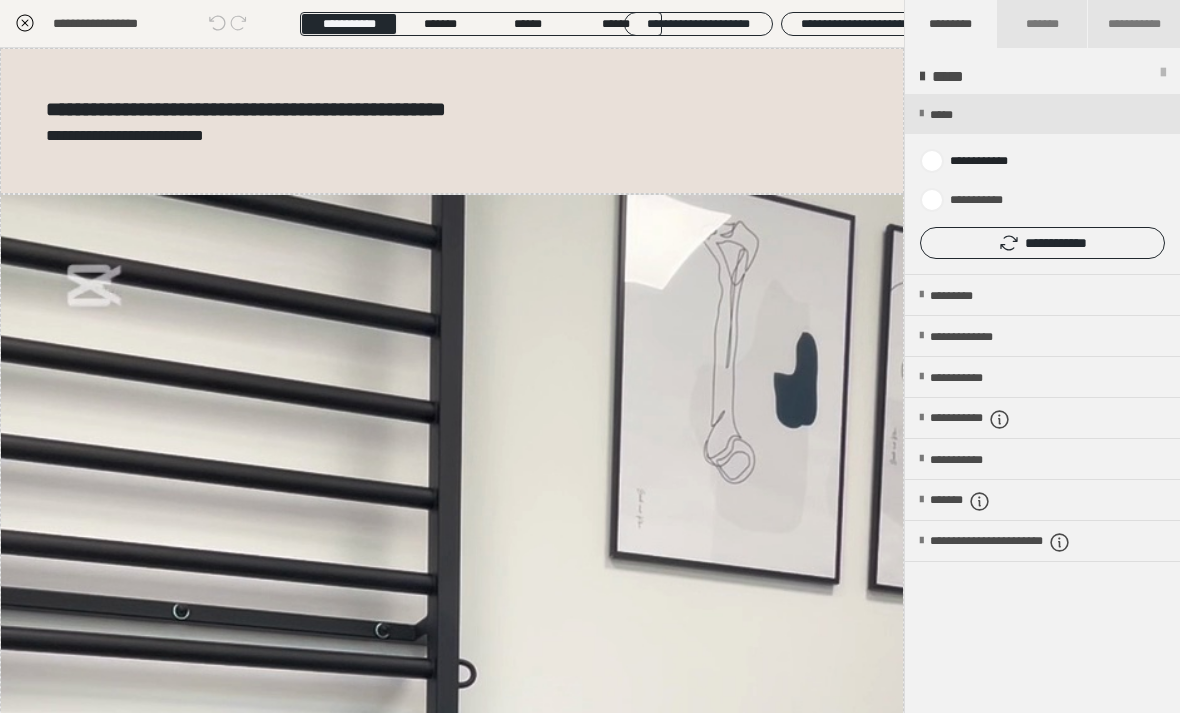scroll, scrollTop: 501, scrollLeft: 0, axis: vertical 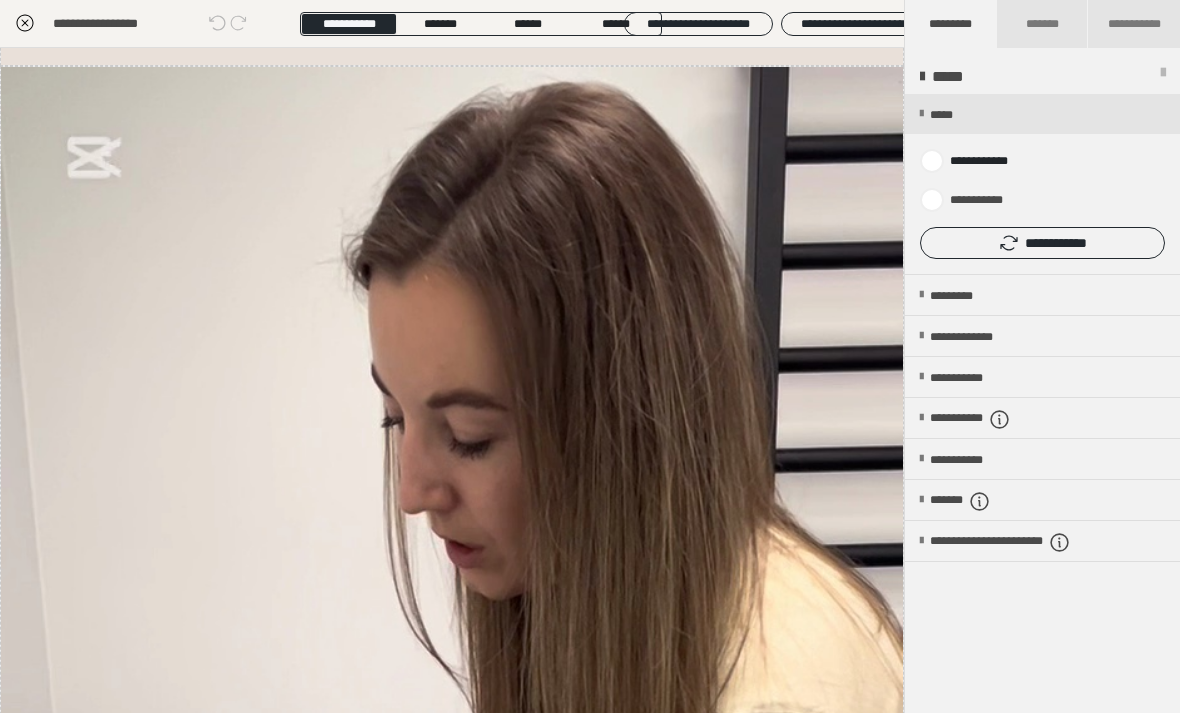 click 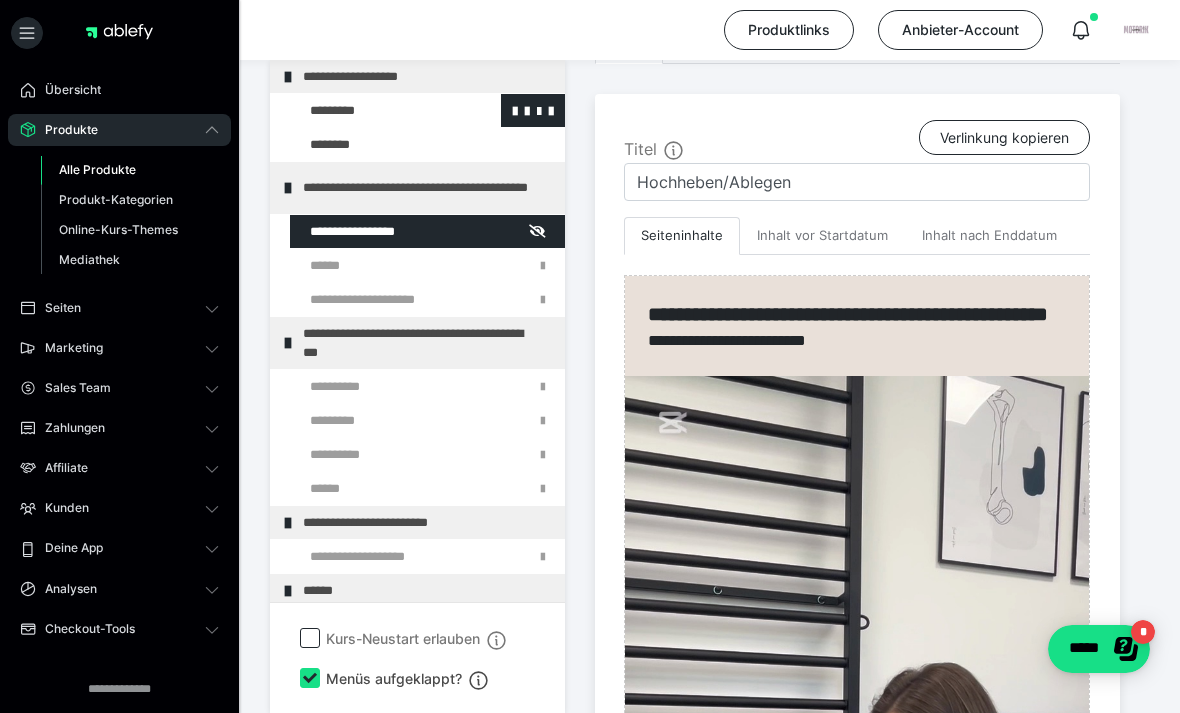 click at bounding box center [375, 110] 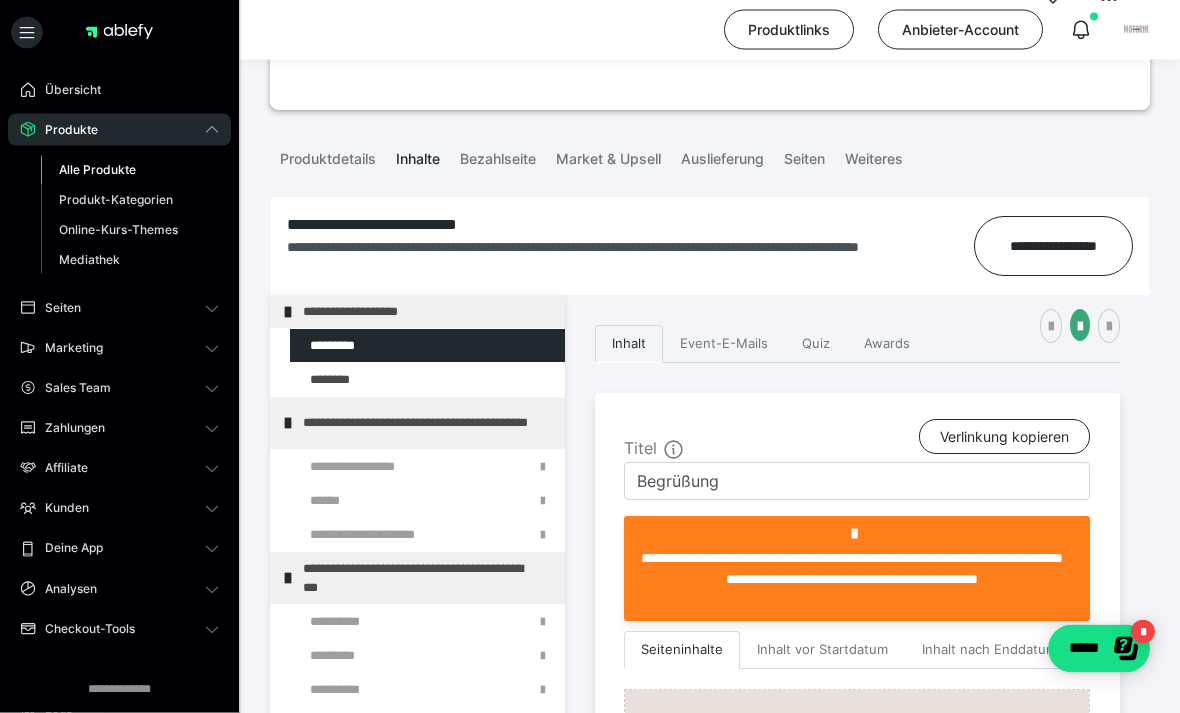 scroll, scrollTop: 202, scrollLeft: 0, axis: vertical 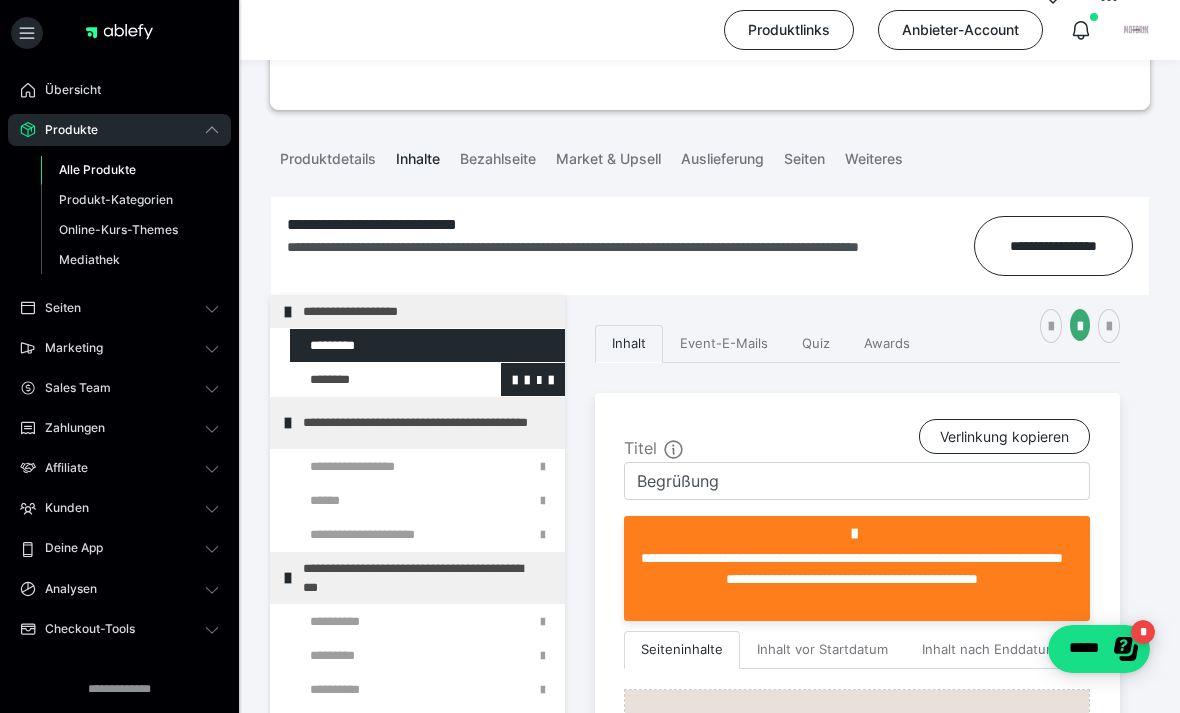 click at bounding box center [375, 379] 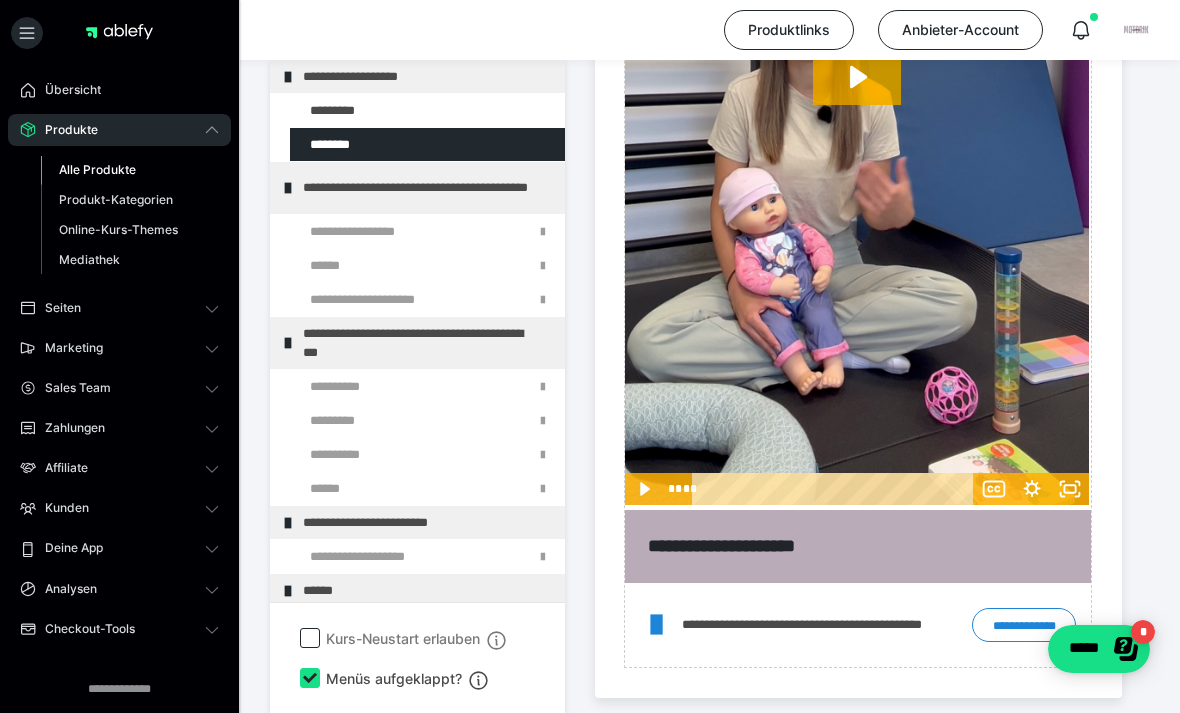 scroll, scrollTop: 1367, scrollLeft: 0, axis: vertical 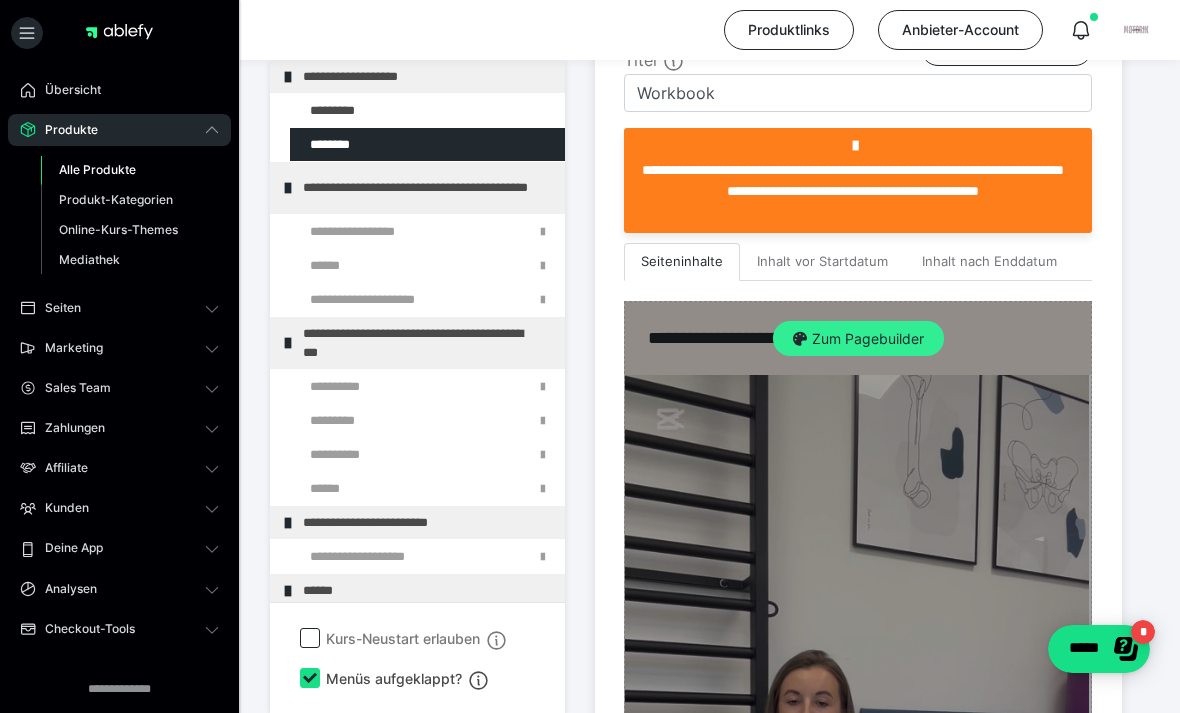 click on "Zum Pagebuilder" at bounding box center [858, 339] 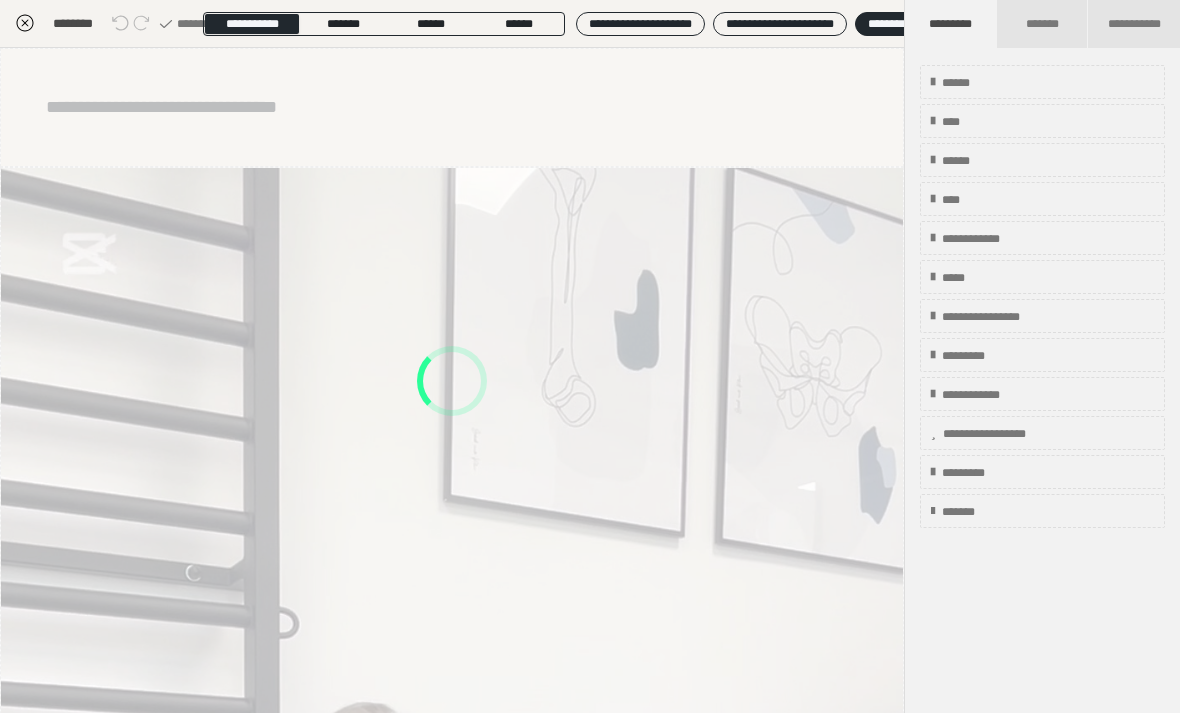 scroll, scrollTop: 501, scrollLeft: 0, axis: vertical 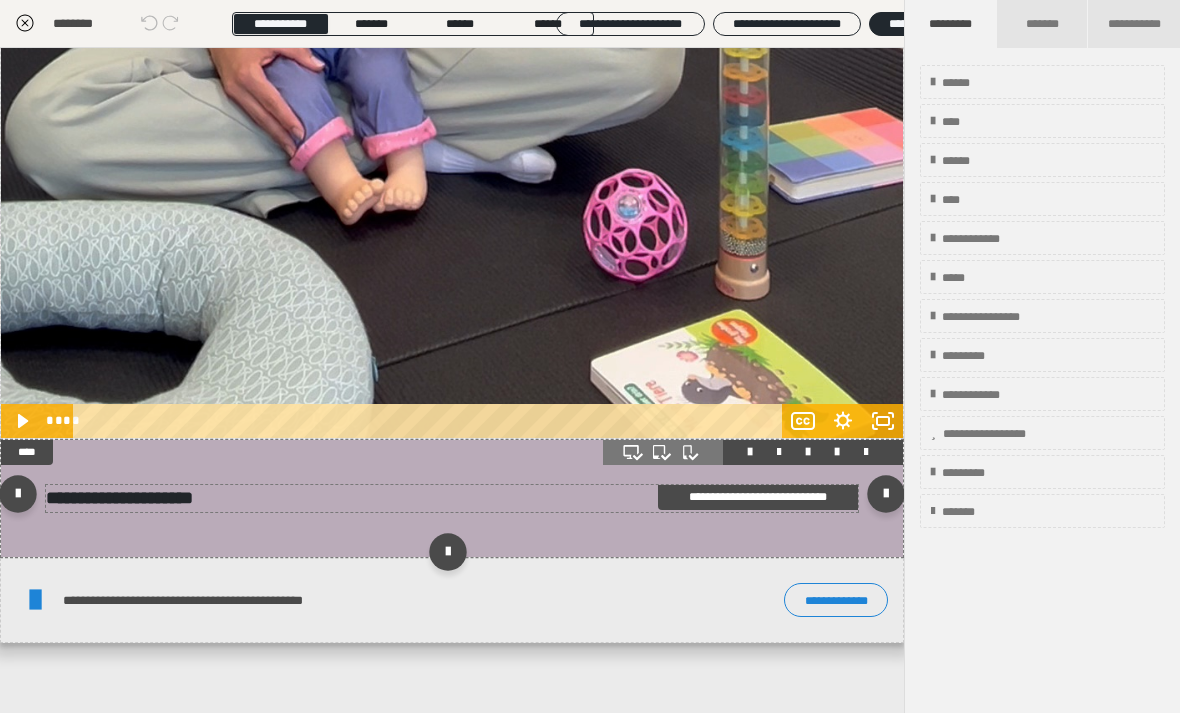 click on "**********" at bounding box center (452, 498) 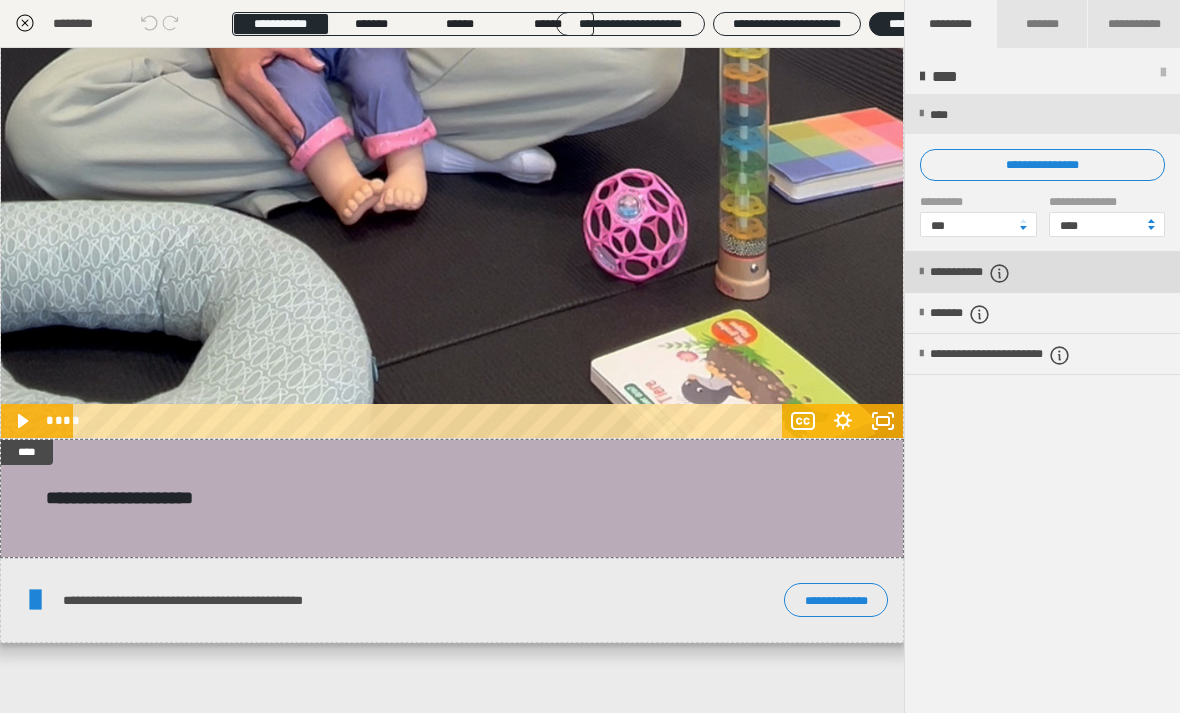 click on "**********" at bounding box center [994, 273] 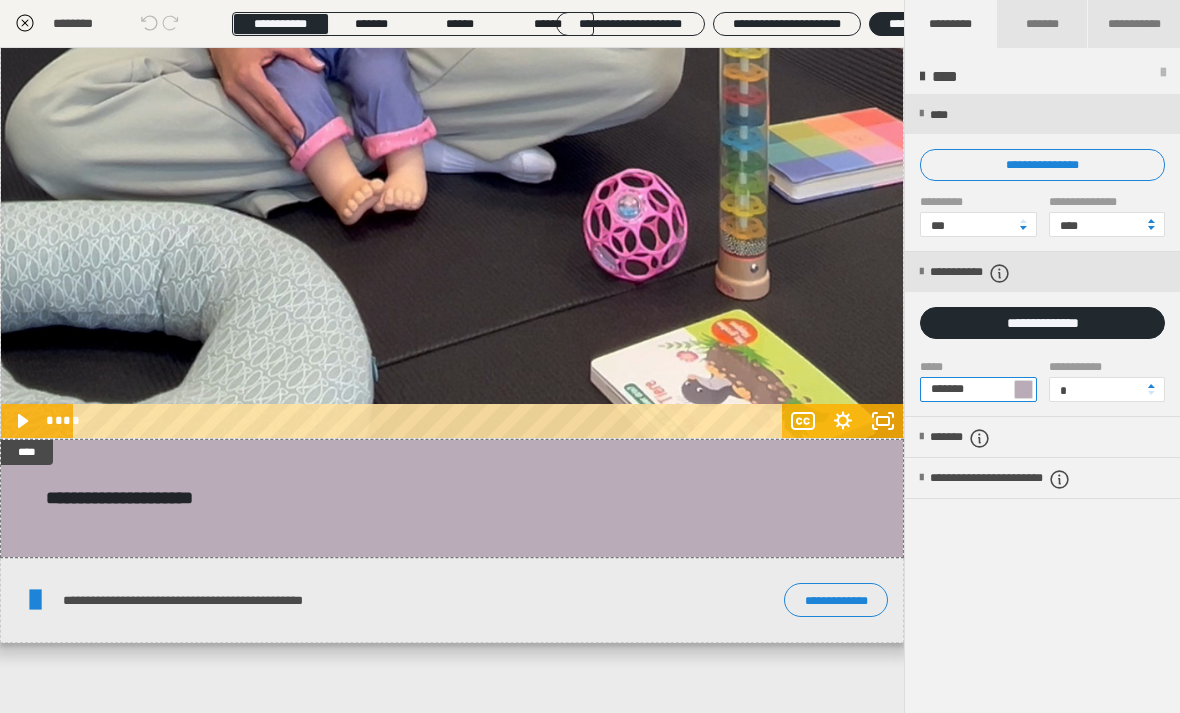 click on "*******" at bounding box center (978, 389) 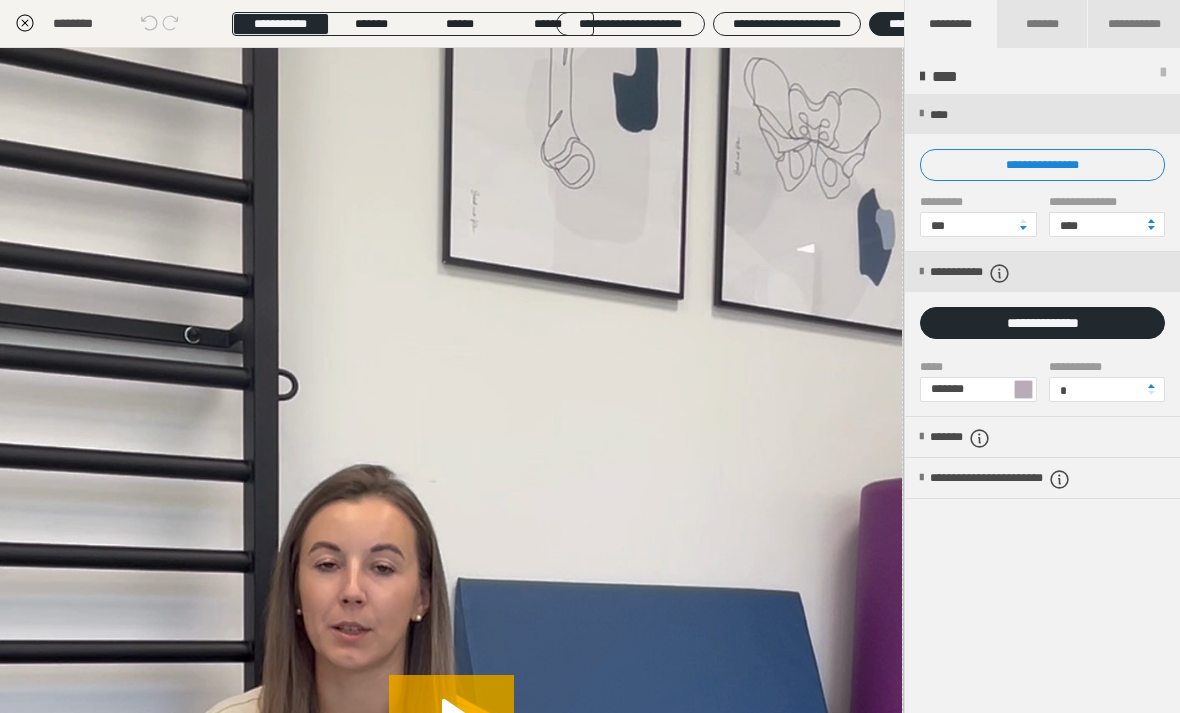 click on "********" at bounding box center (156, 24) 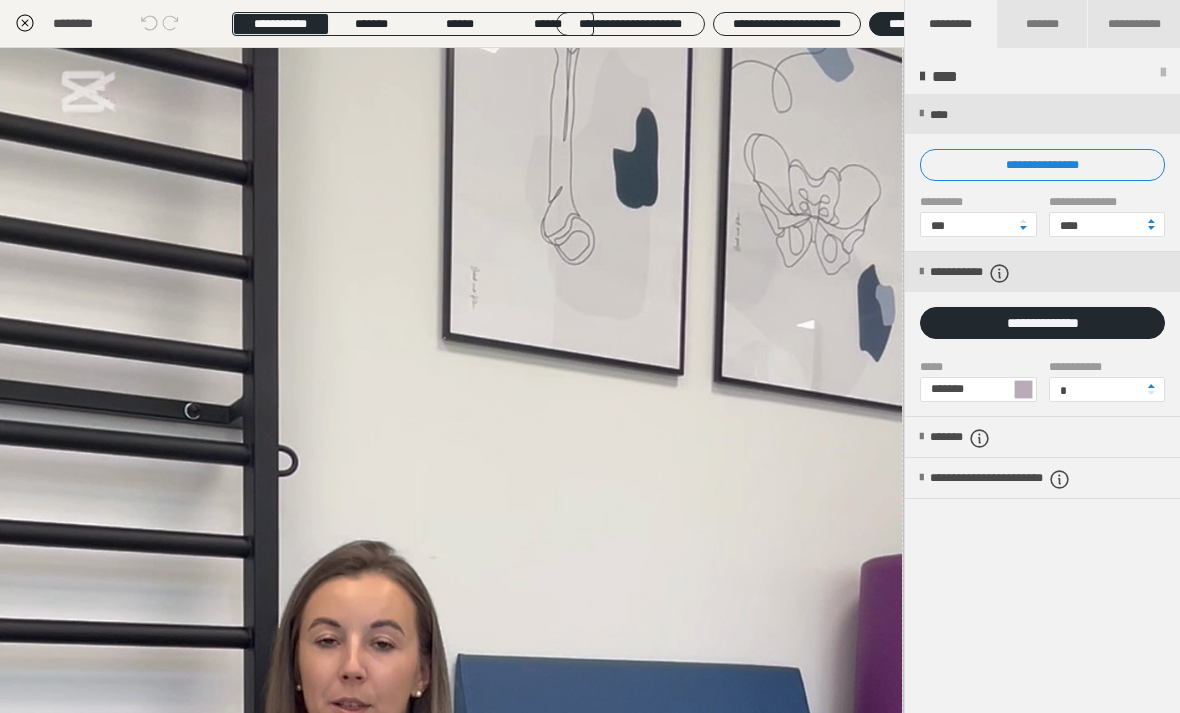 click on "********" at bounding box center [156, 24] 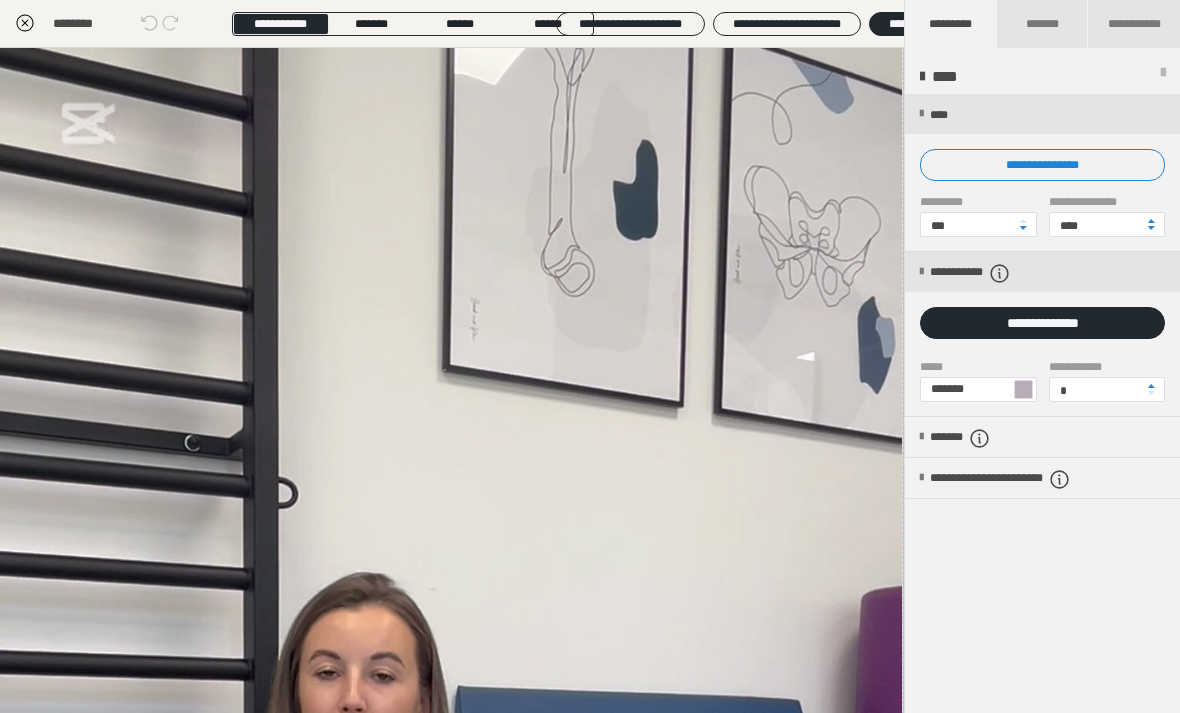 click 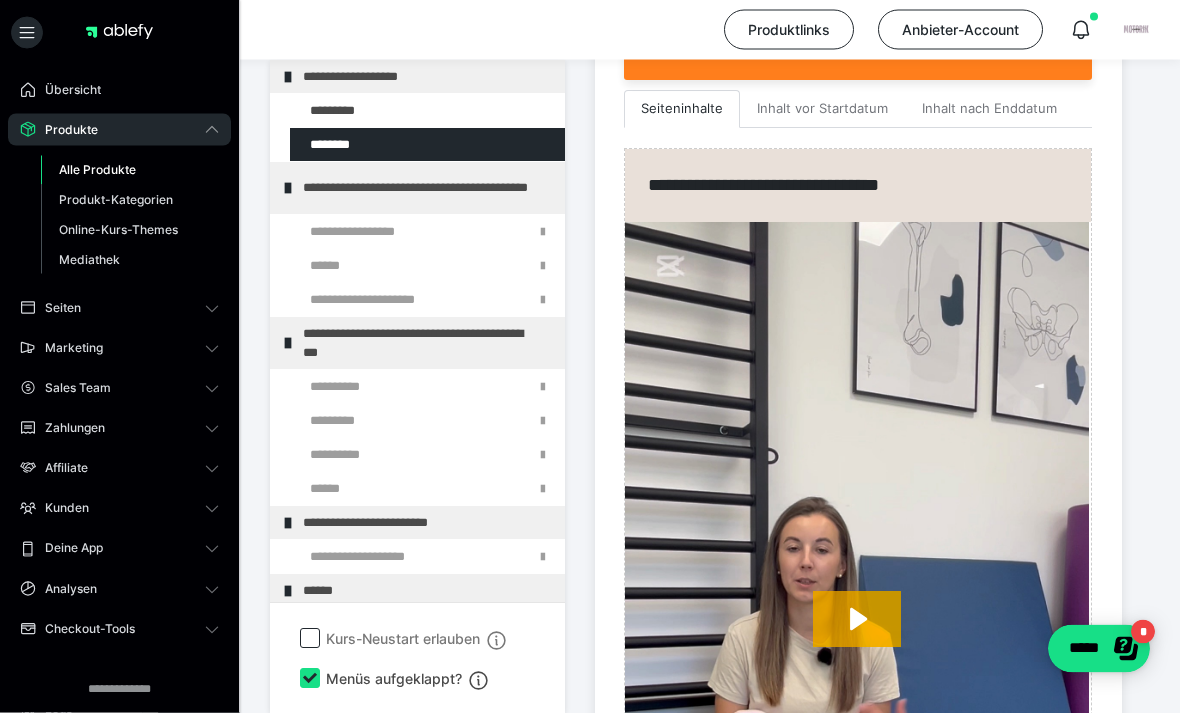 scroll, scrollTop: 722, scrollLeft: 0, axis: vertical 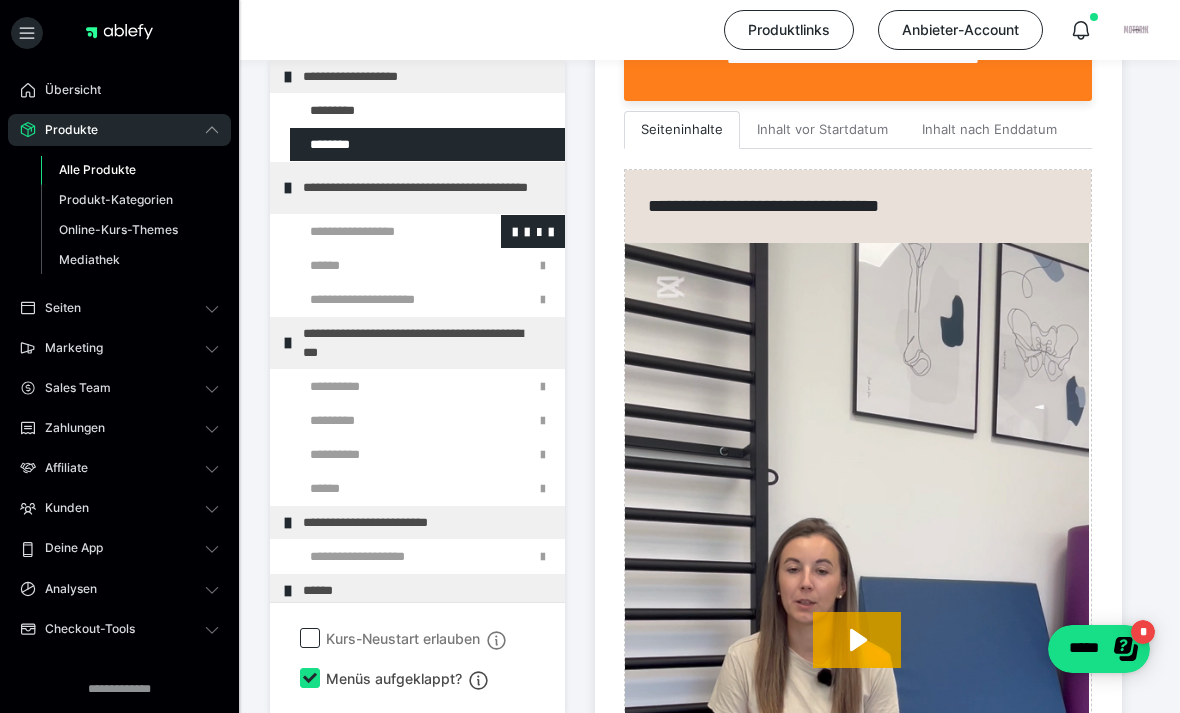 click at bounding box center (375, 231) 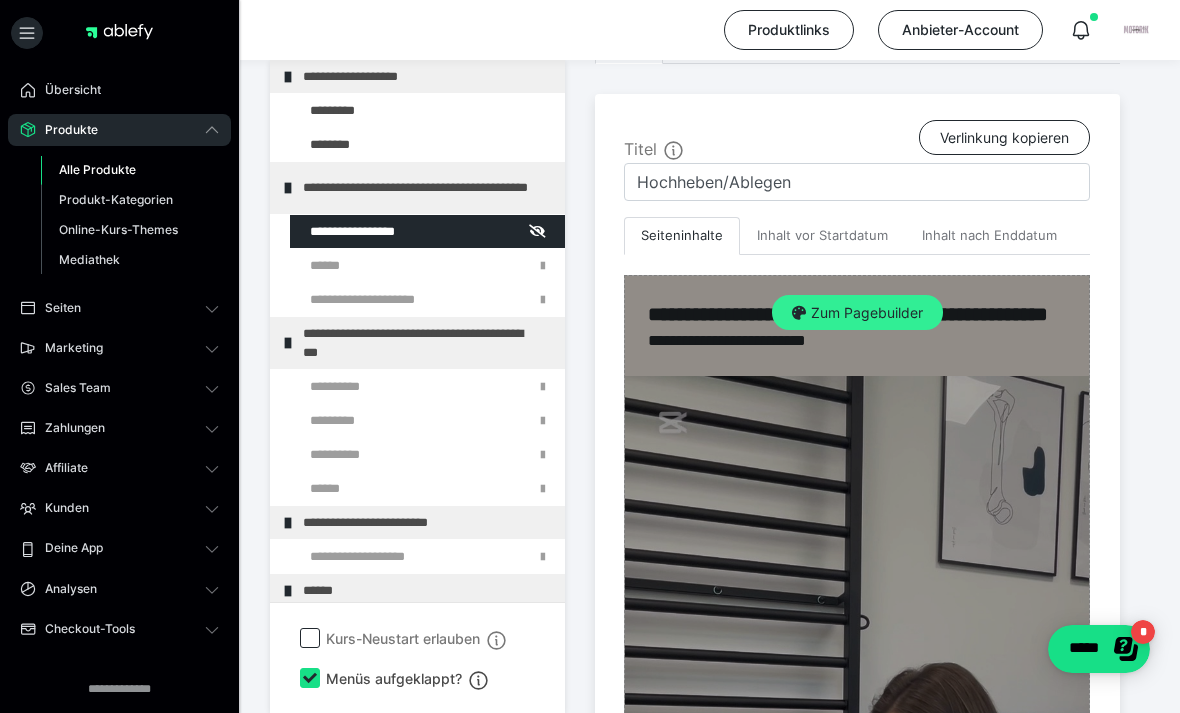 click on "Zum Pagebuilder" at bounding box center [857, 313] 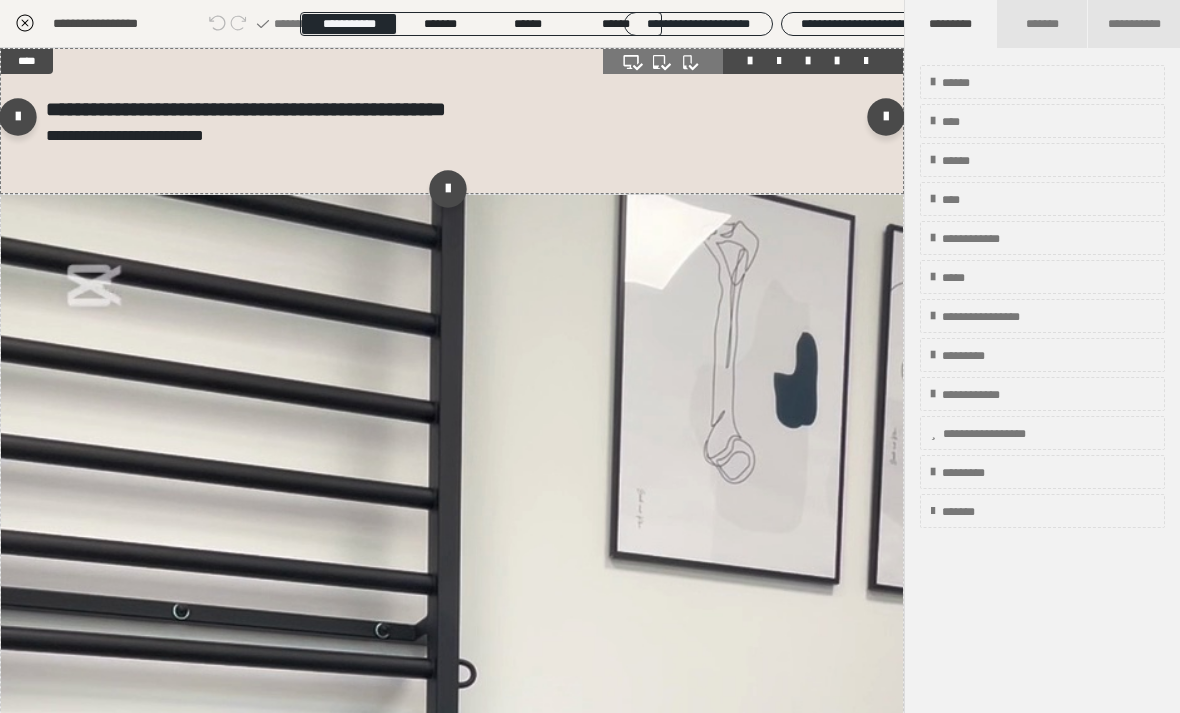 click on "**********" at bounding box center (452, 121) 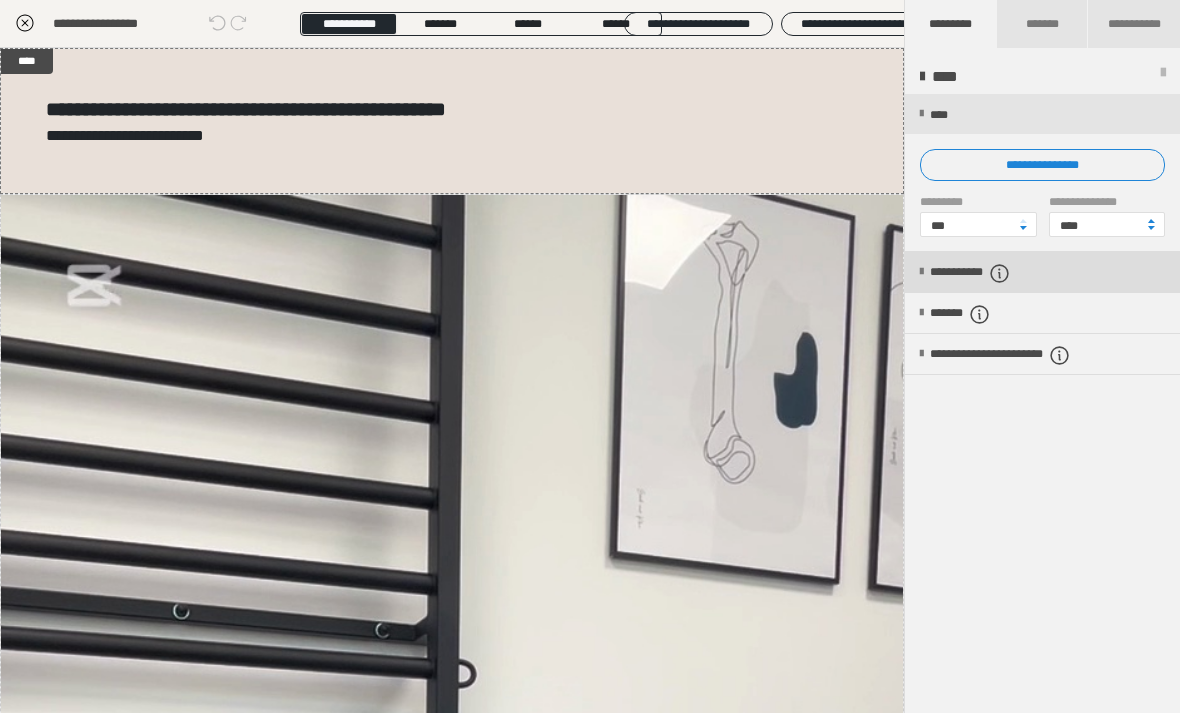 click on "**********" at bounding box center [994, 273] 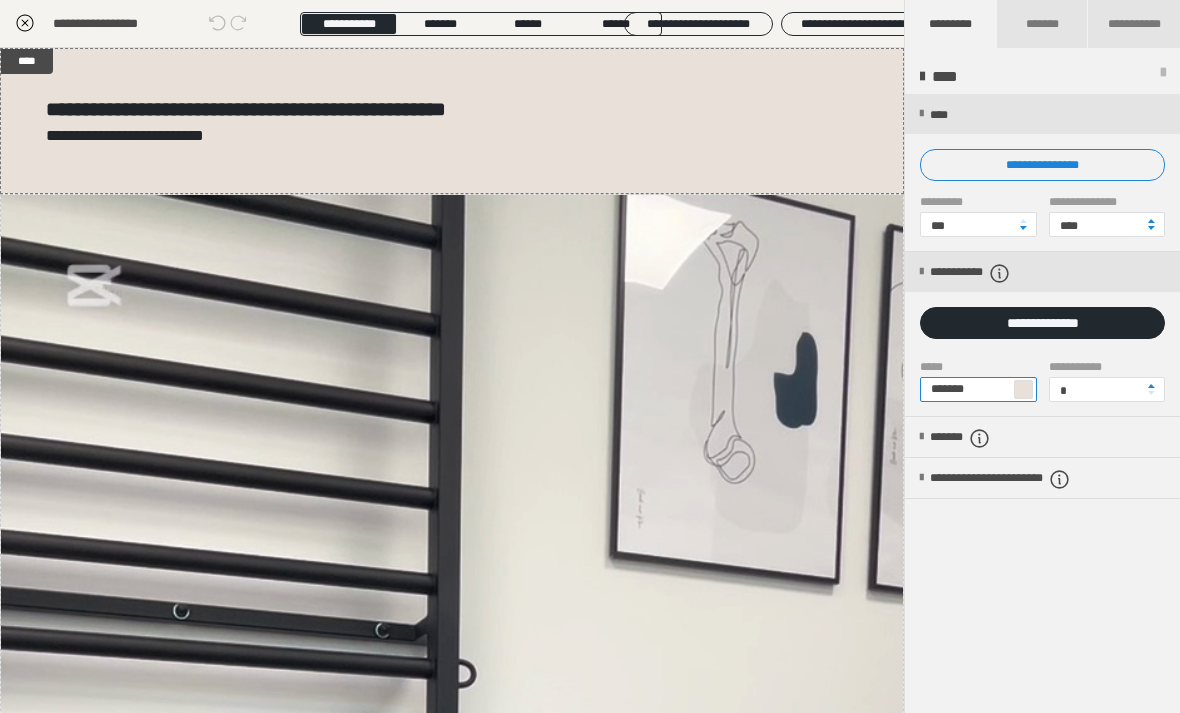 click on "*******" at bounding box center (978, 389) 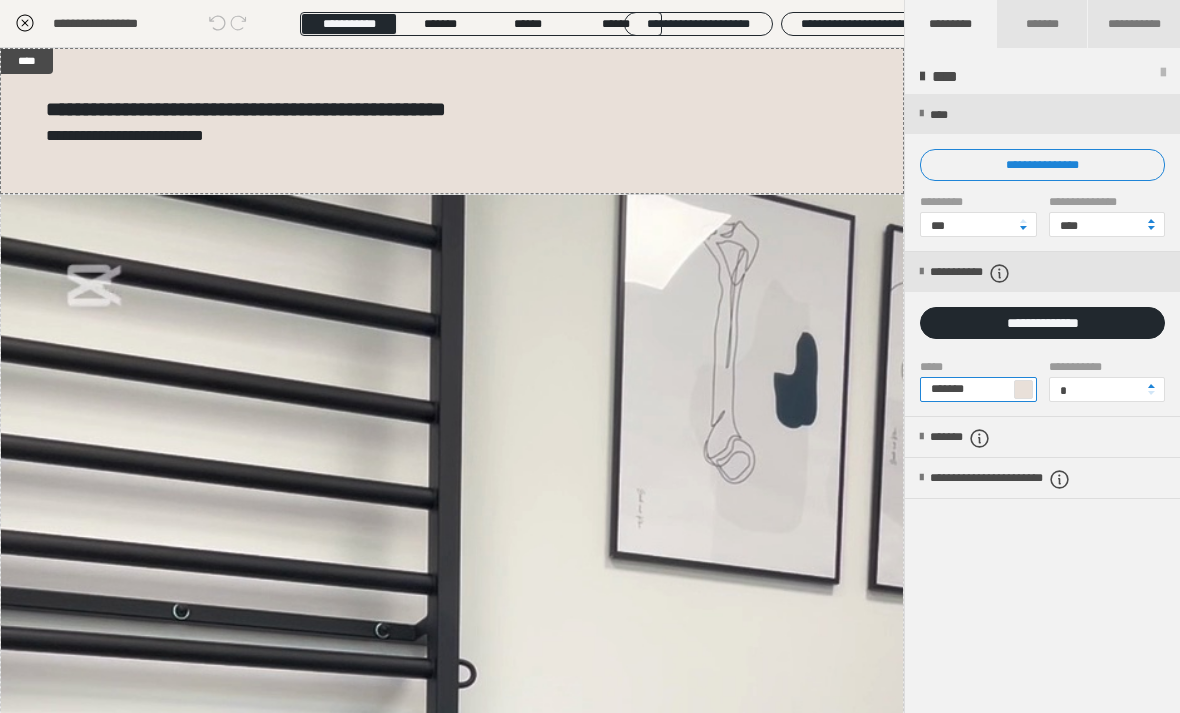 paste 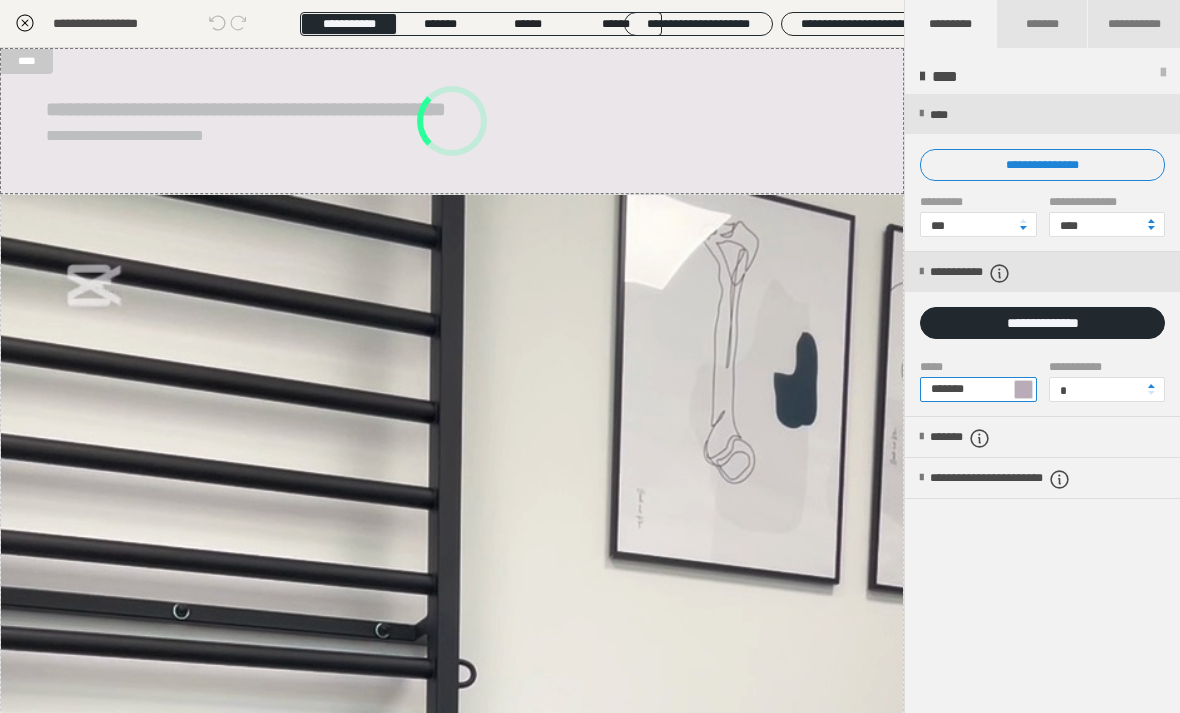 type on "*******" 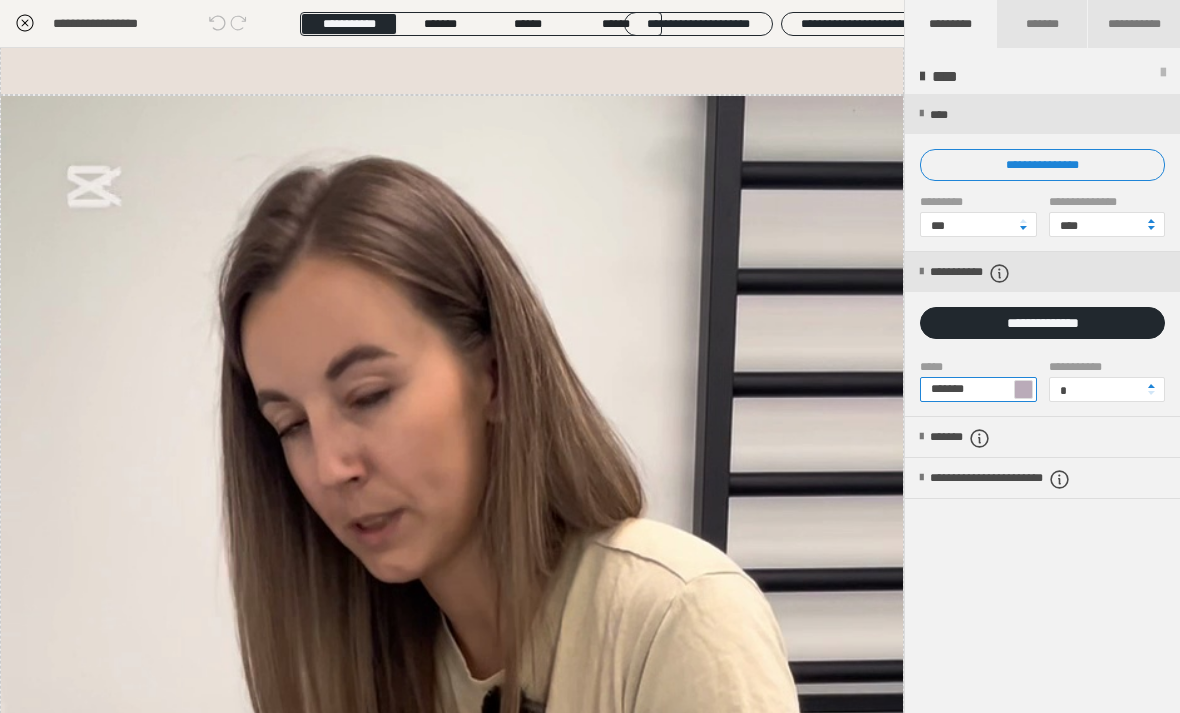 scroll, scrollTop: 1824, scrollLeft: 0, axis: vertical 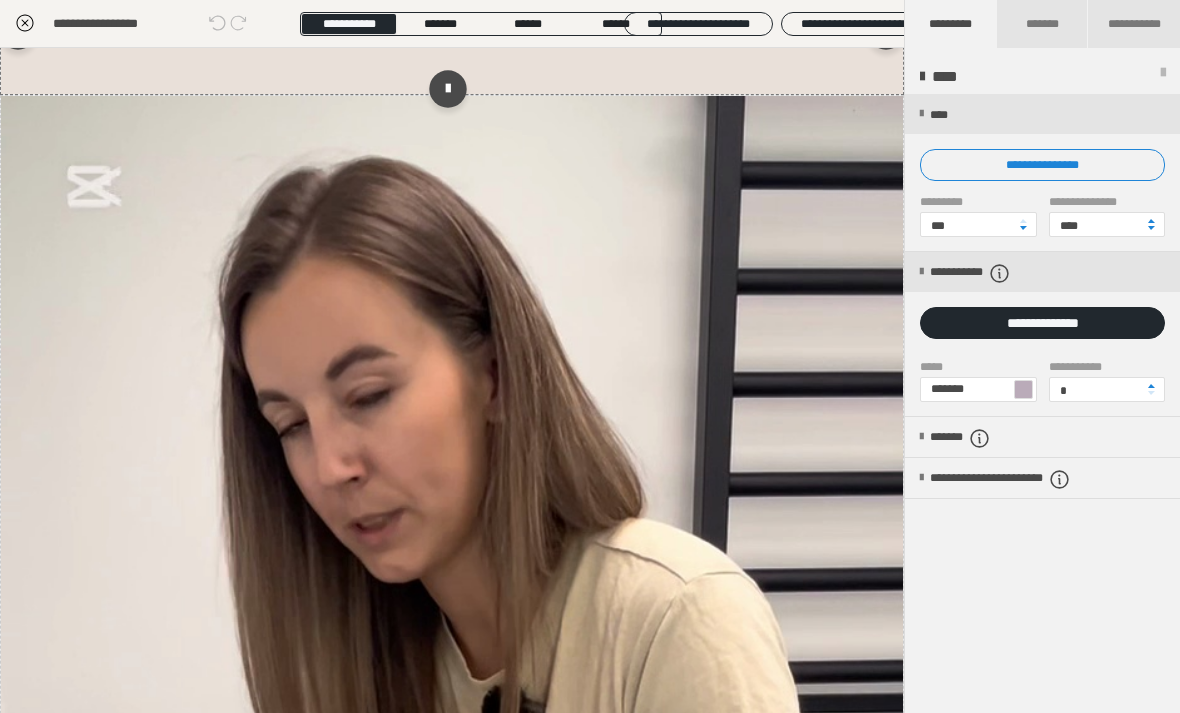 click on "**********" at bounding box center [452, 35] 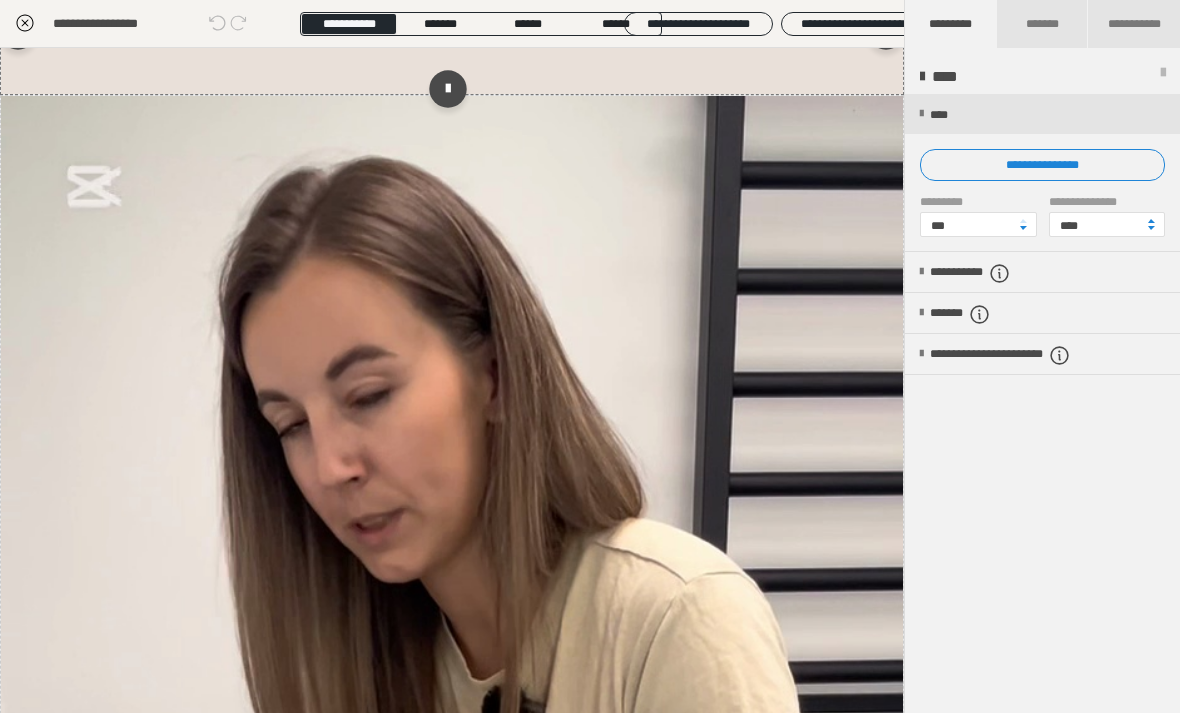 click on "**********" at bounding box center [452, 35] 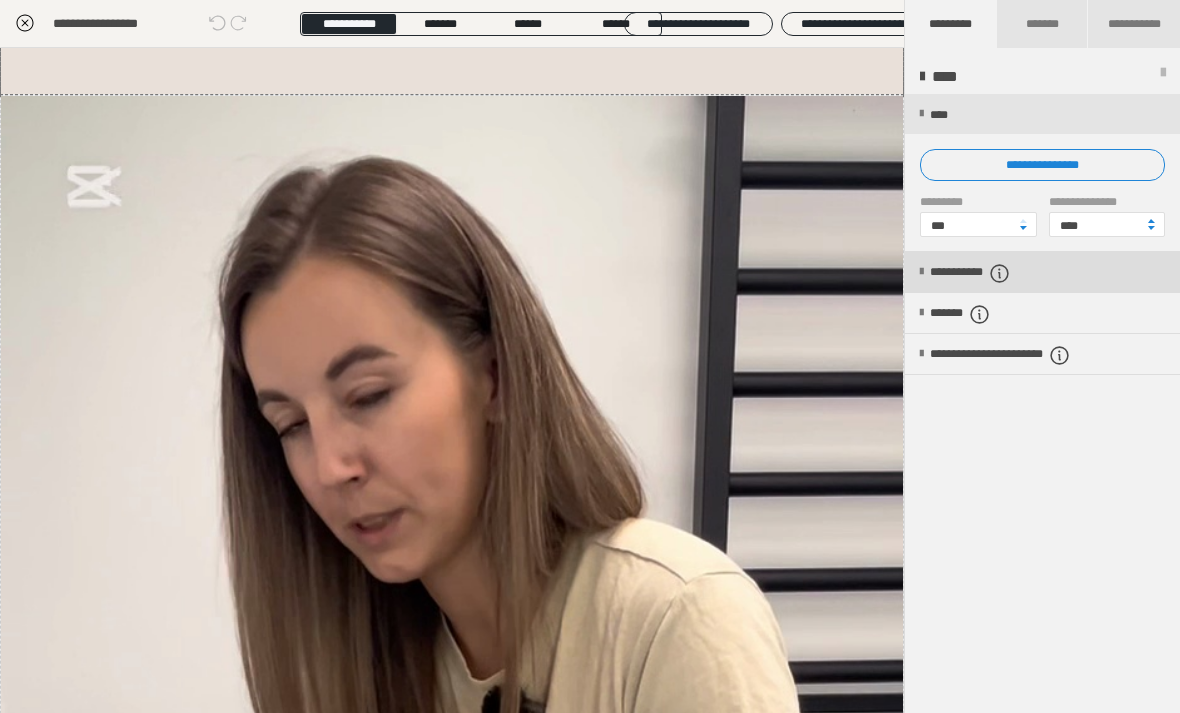 click on "**********" at bounding box center (994, 273) 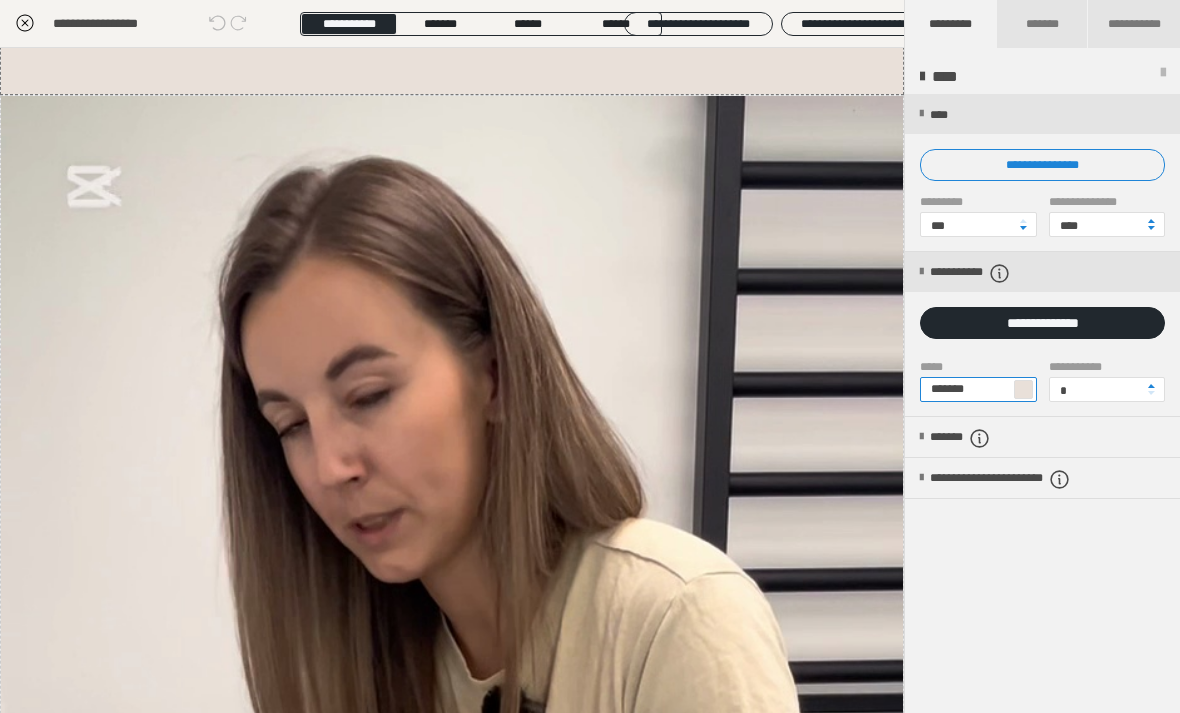 click on "*******" at bounding box center (978, 389) 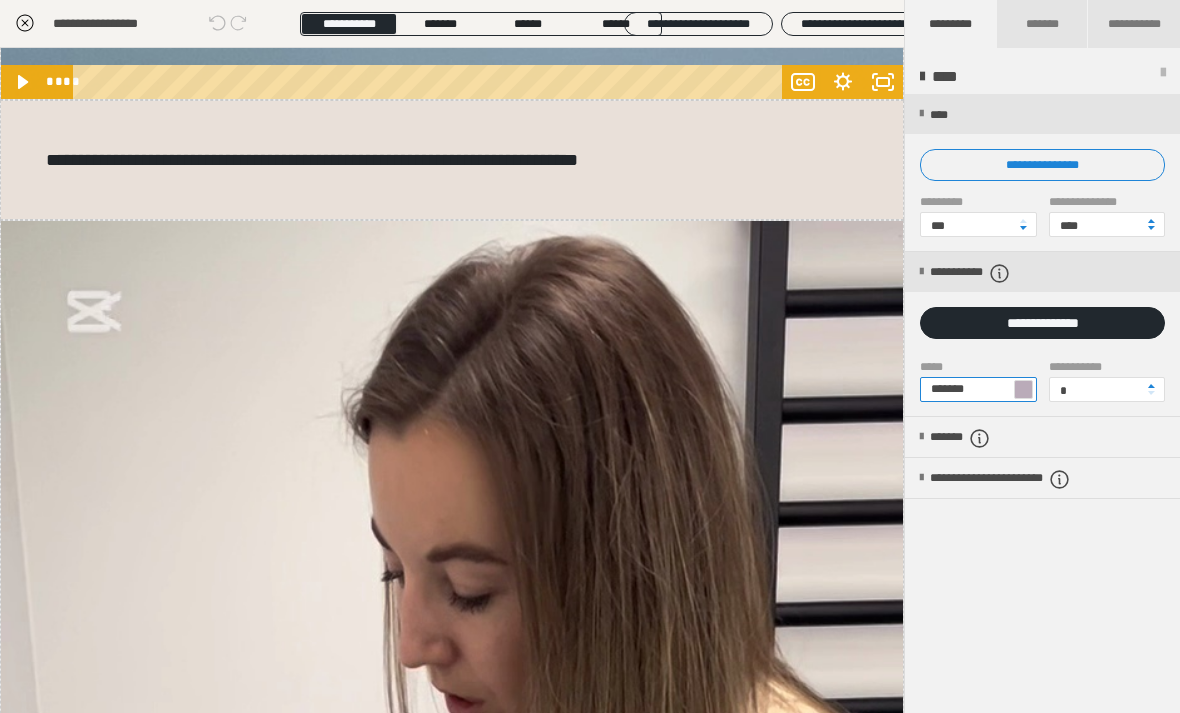 scroll, scrollTop: 3422, scrollLeft: 0, axis: vertical 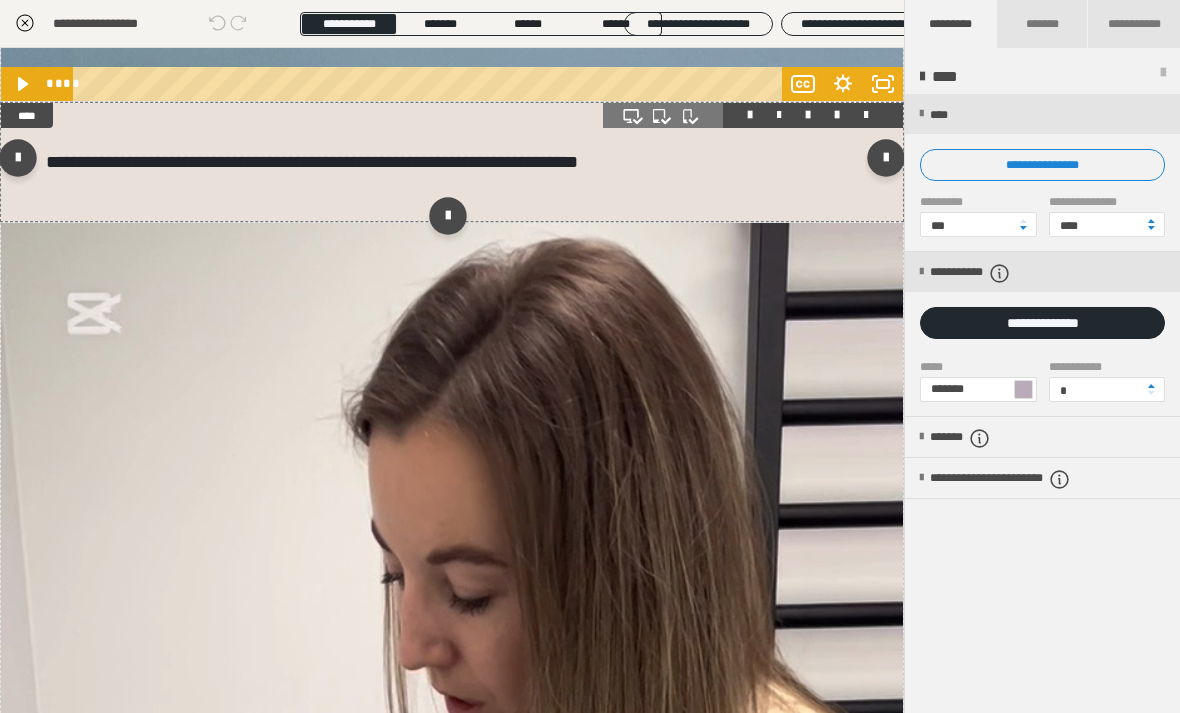 click on "**********" at bounding box center (452, 161) 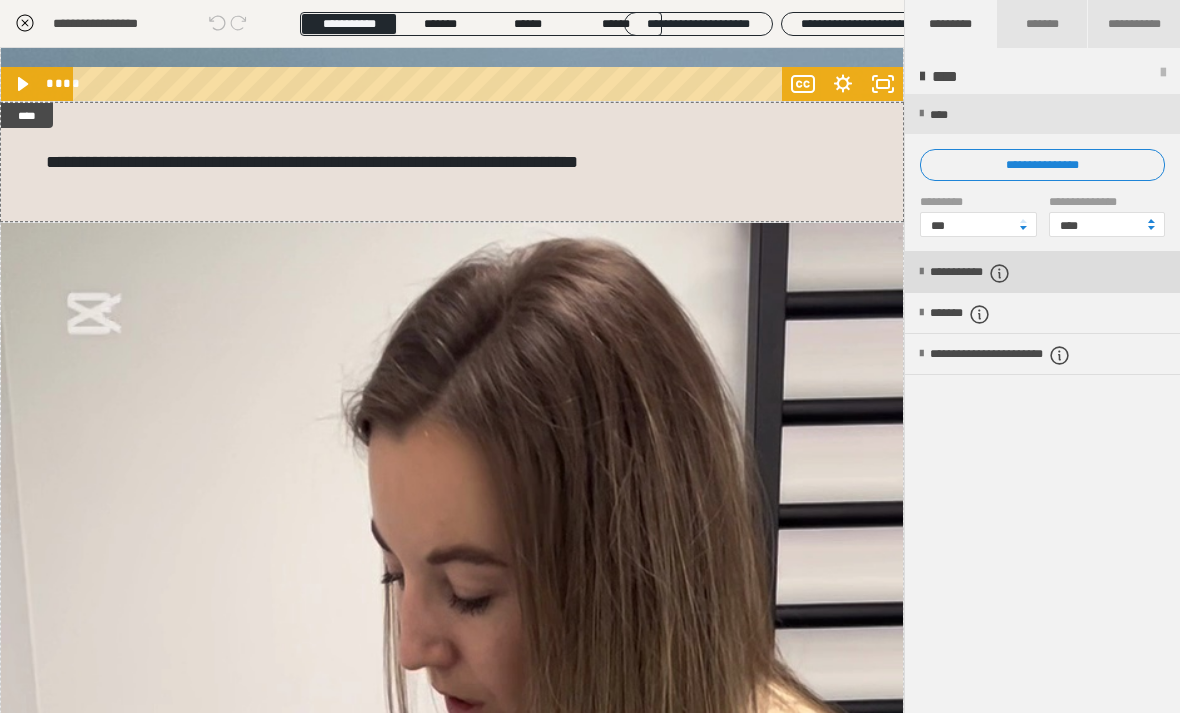 click on "**********" at bounding box center [994, 273] 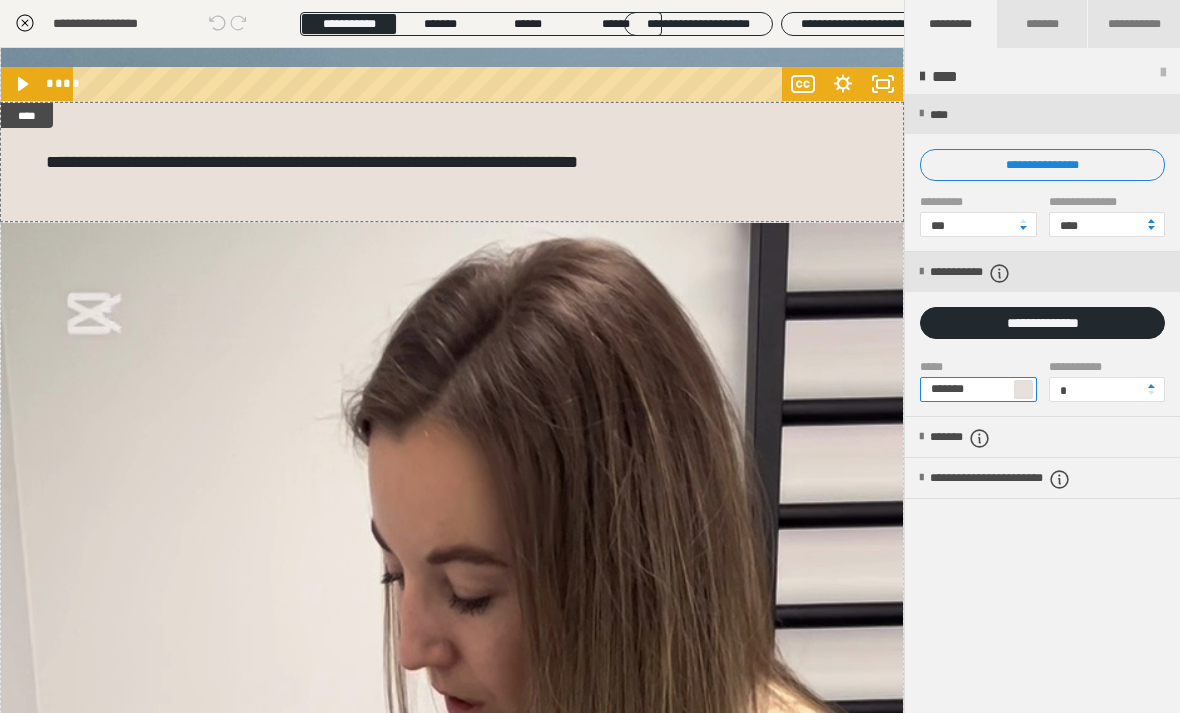 click on "*******" at bounding box center (978, 389) 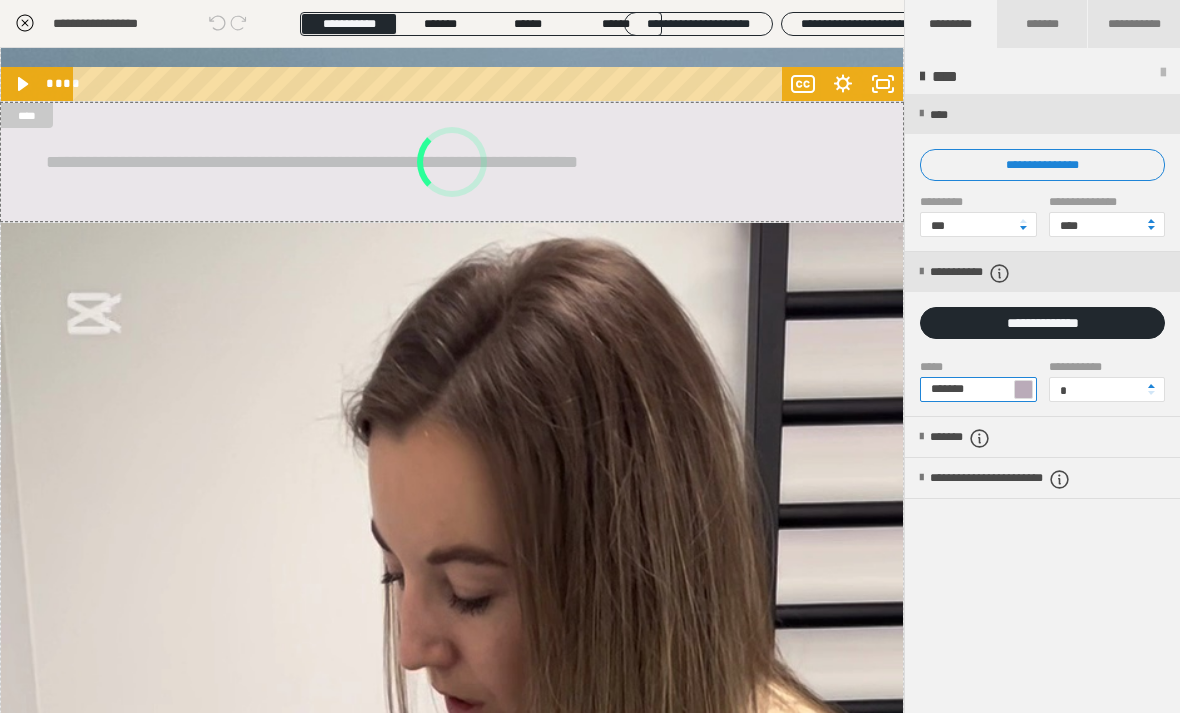 type on "*******" 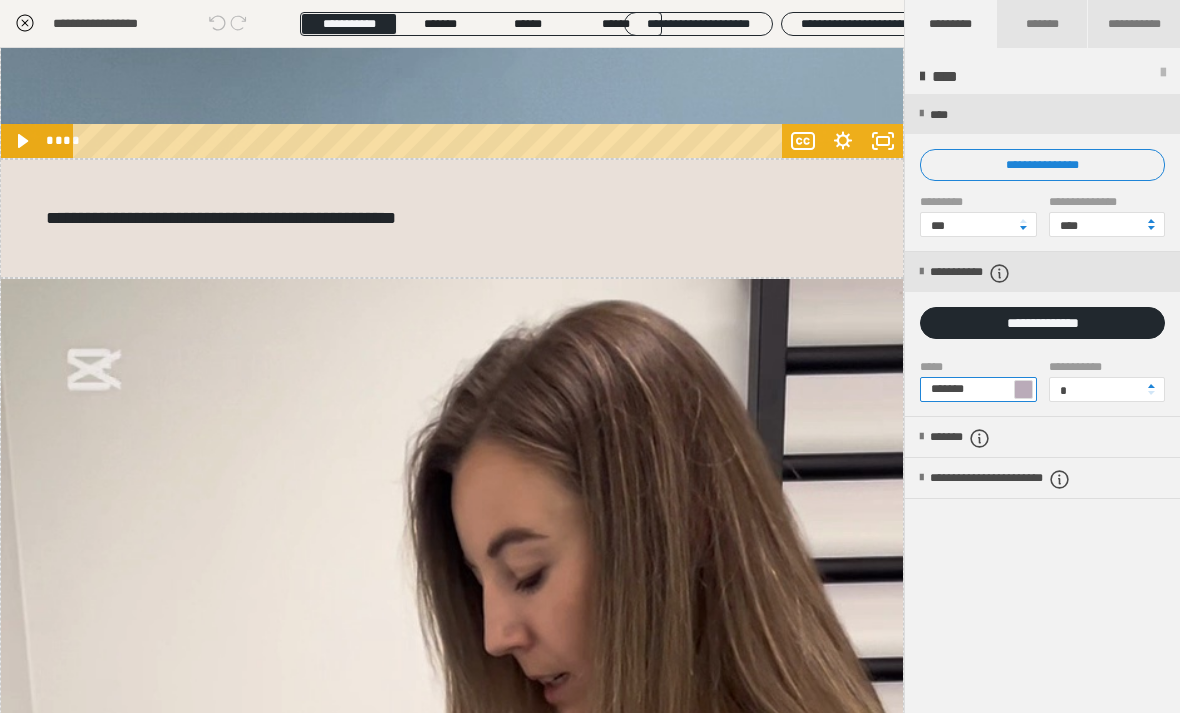 scroll, scrollTop: 5090, scrollLeft: 0, axis: vertical 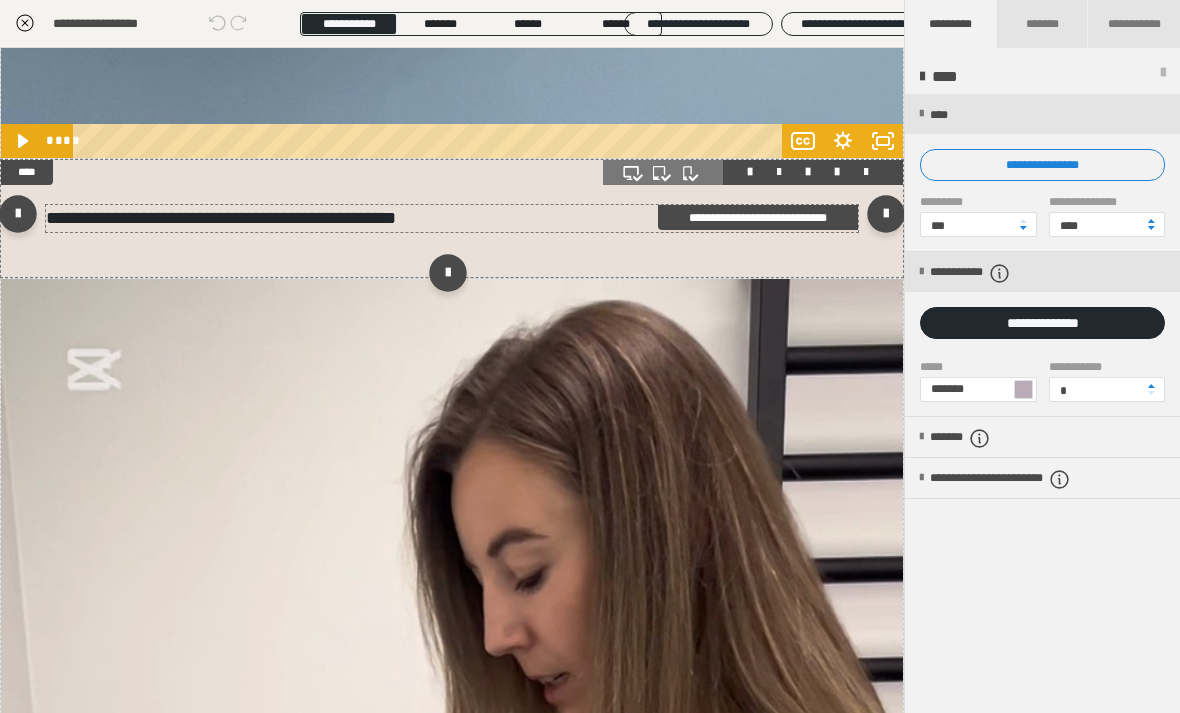 click on "**********" at bounding box center [758, 217] 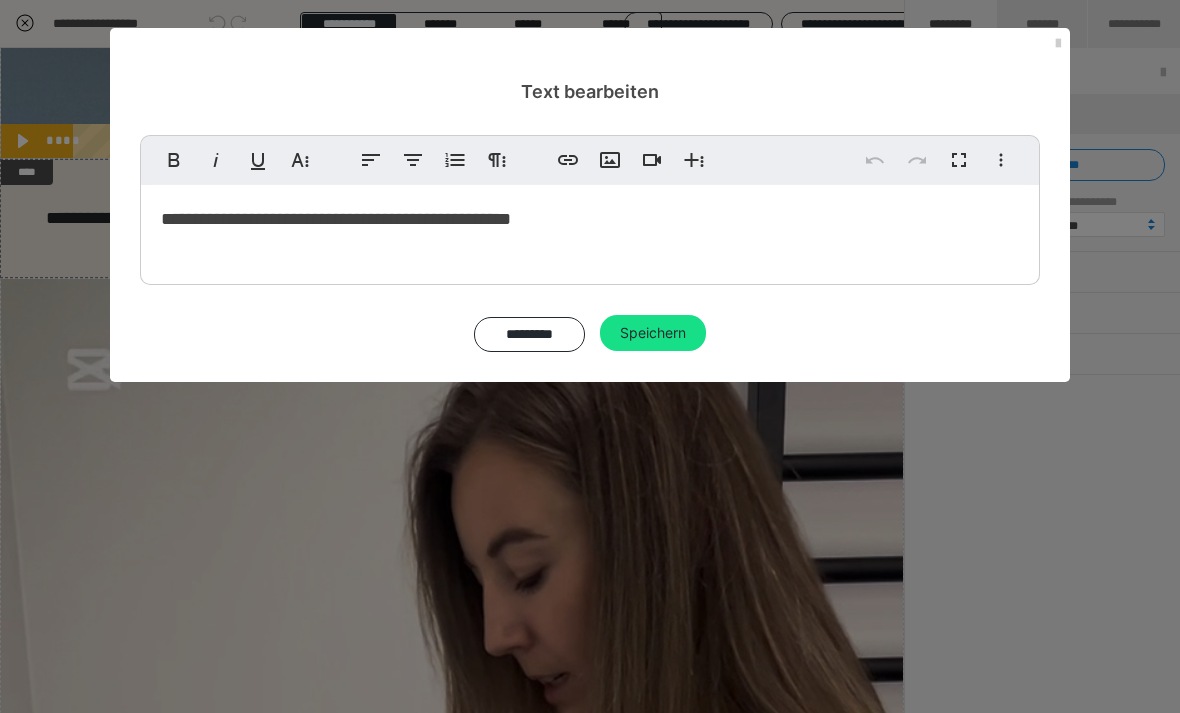 click on "Text bearbeiten" at bounding box center (590, 66) 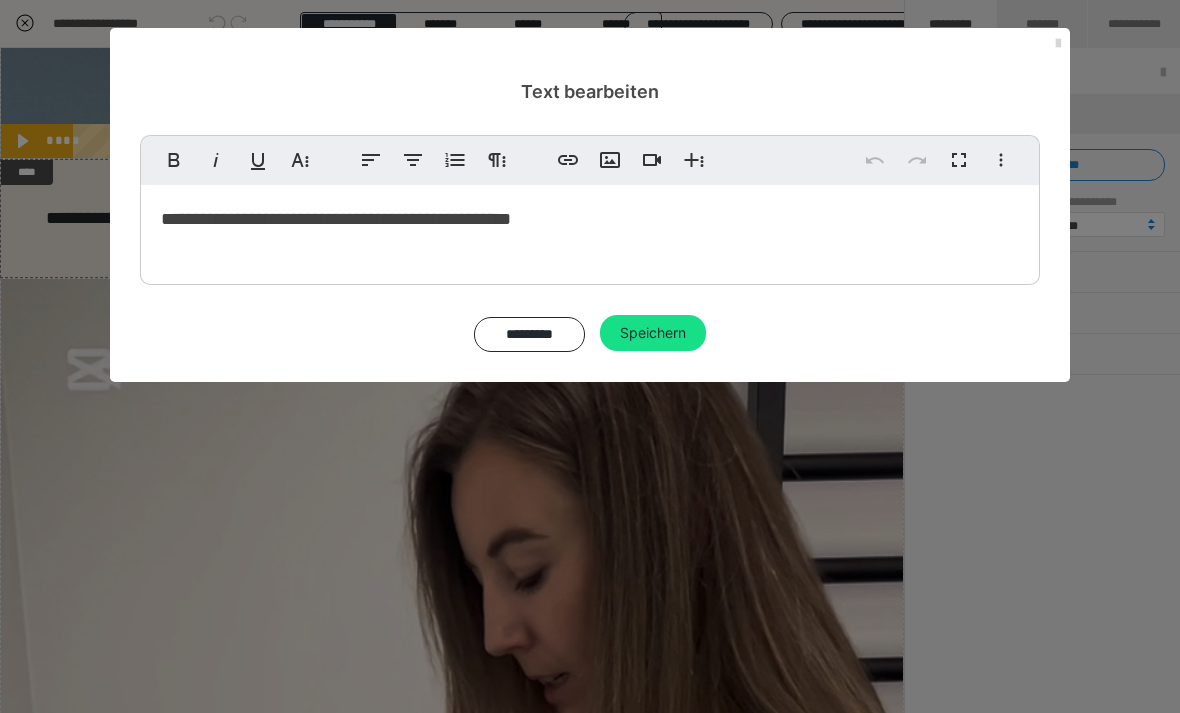 click at bounding box center (1058, 44) 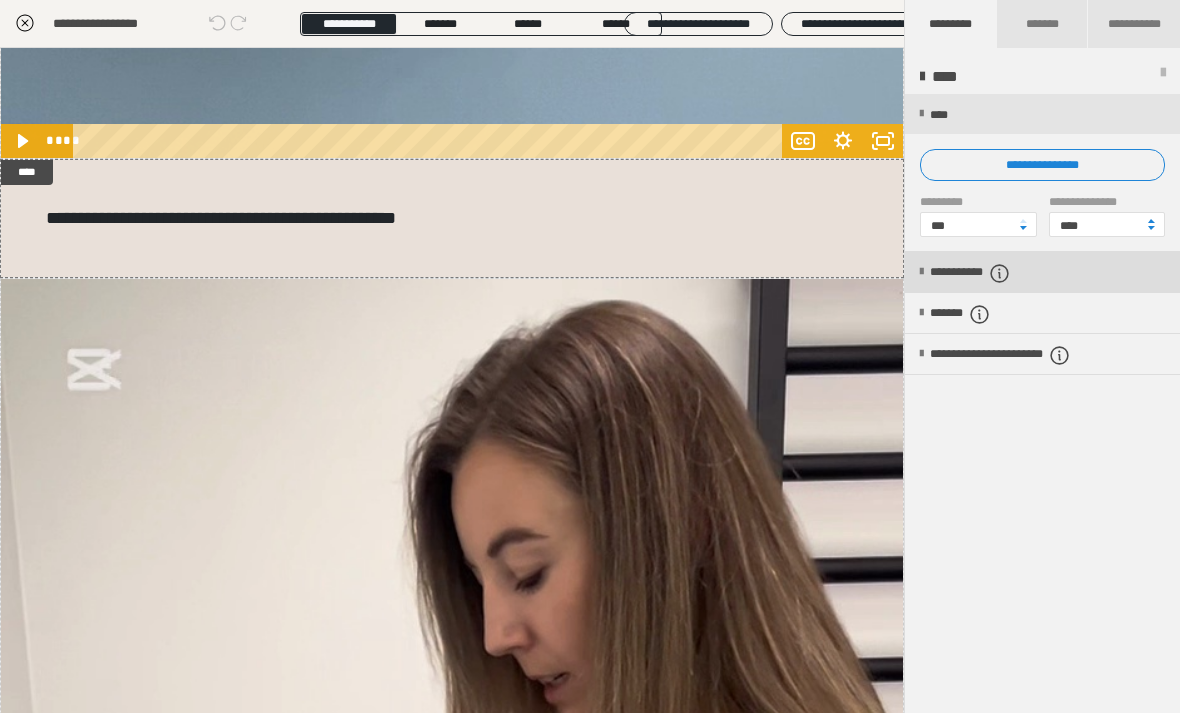 click on "**********" at bounding box center (994, 273) 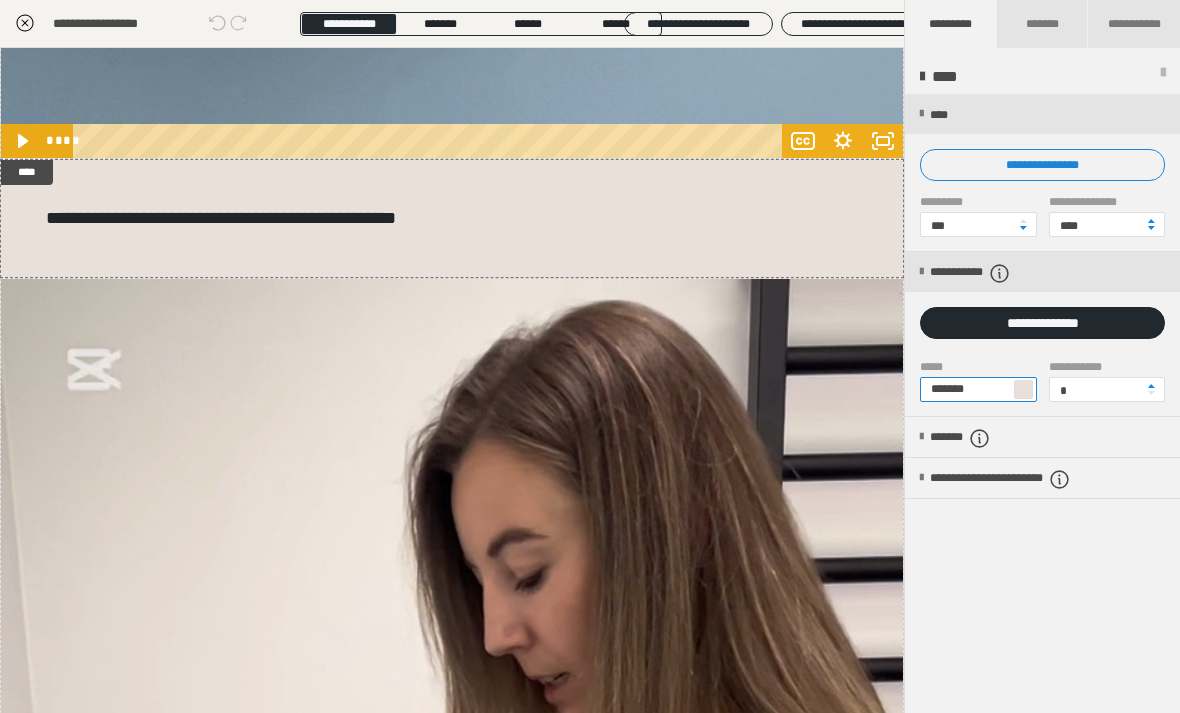 click on "*******" at bounding box center [978, 389] 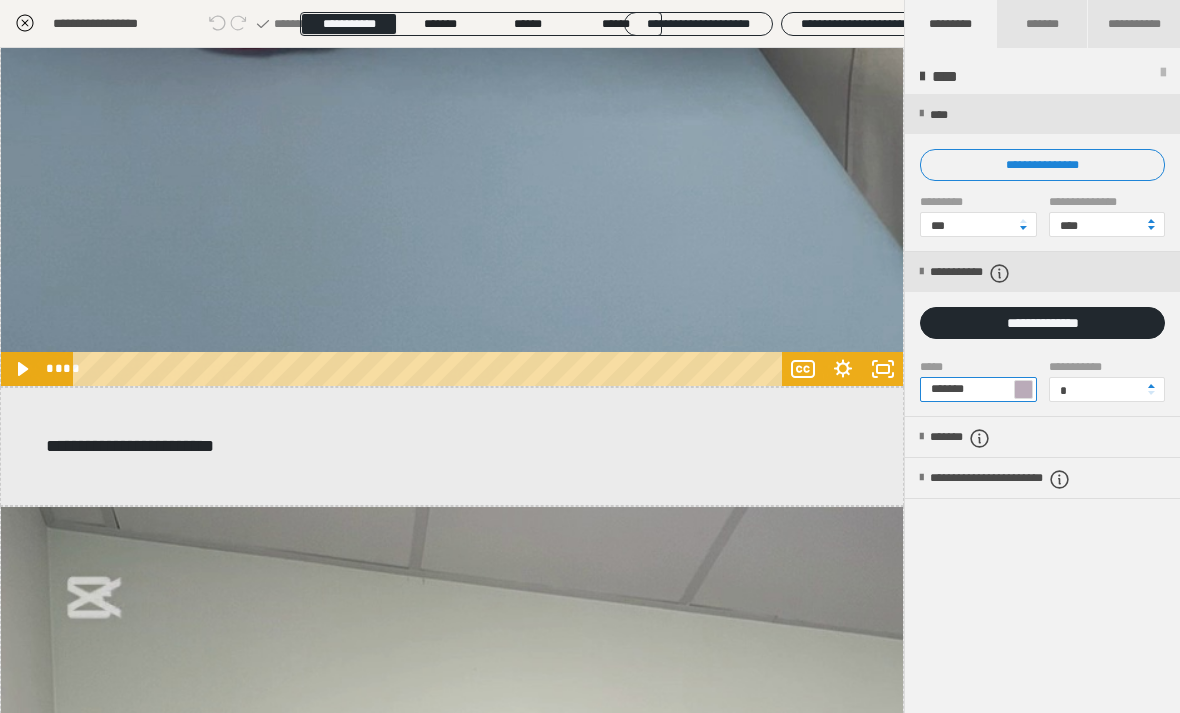 scroll, scrollTop: 6587, scrollLeft: 0, axis: vertical 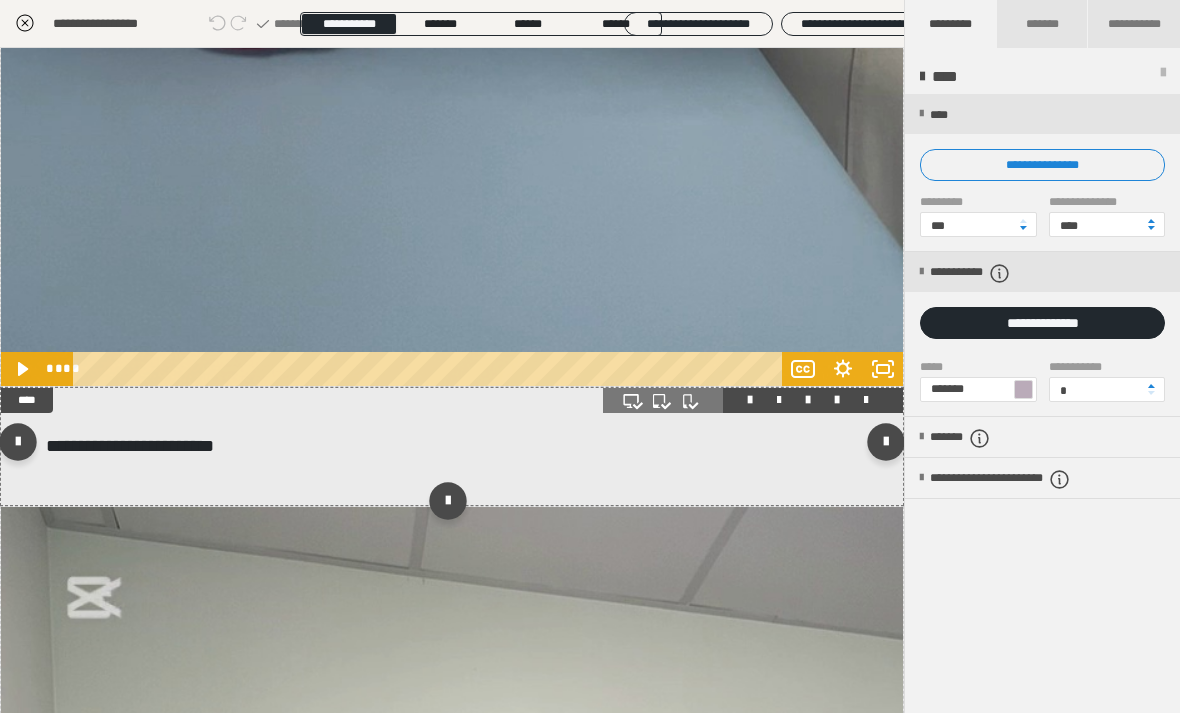 click on "**********" at bounding box center [452, 446] 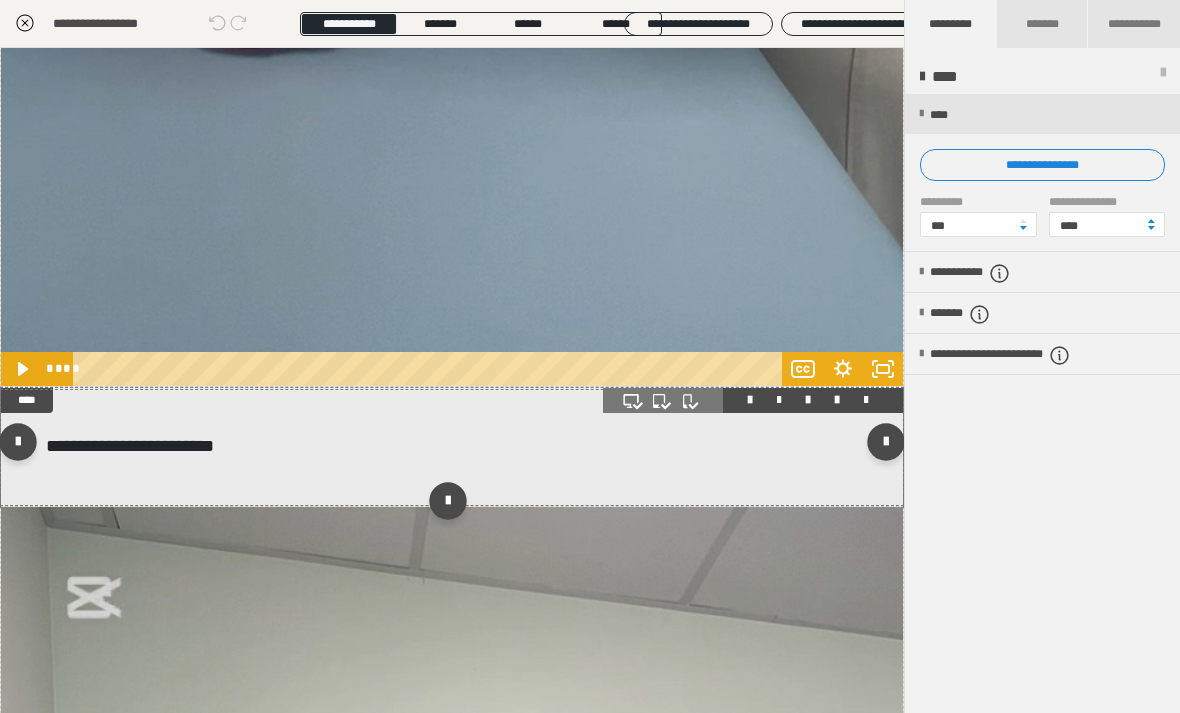click on "**********" at bounding box center [452, 446] 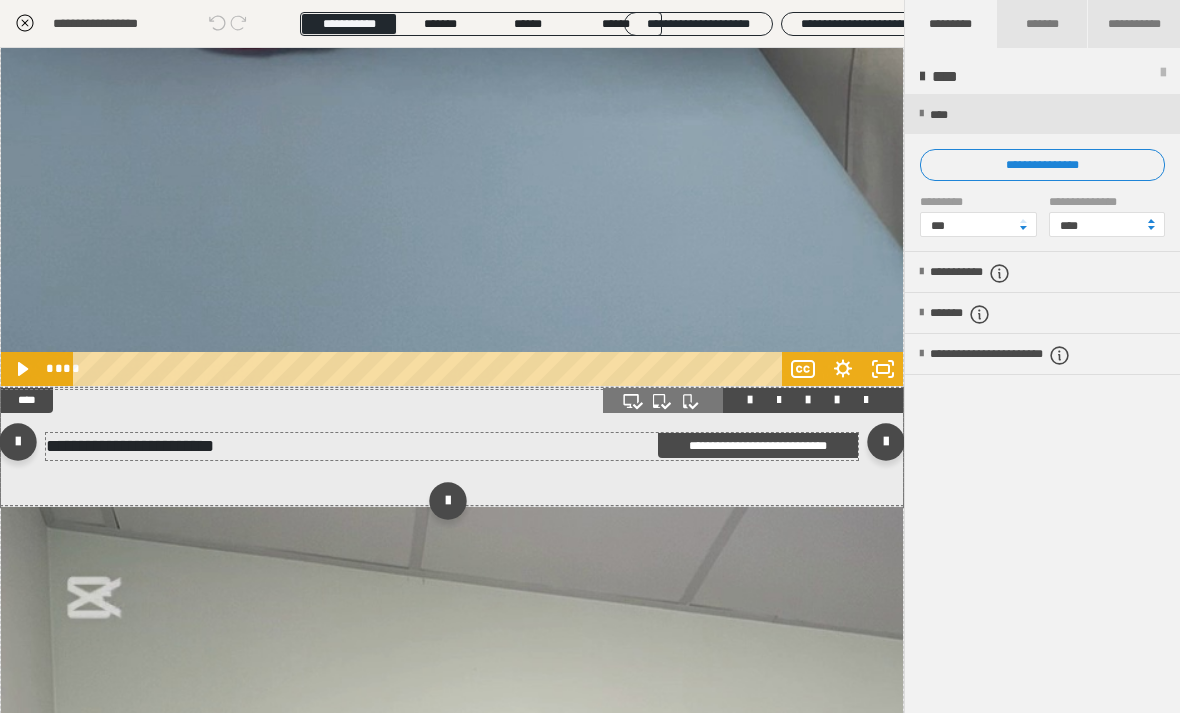 click on "**********" at bounding box center (452, 446) 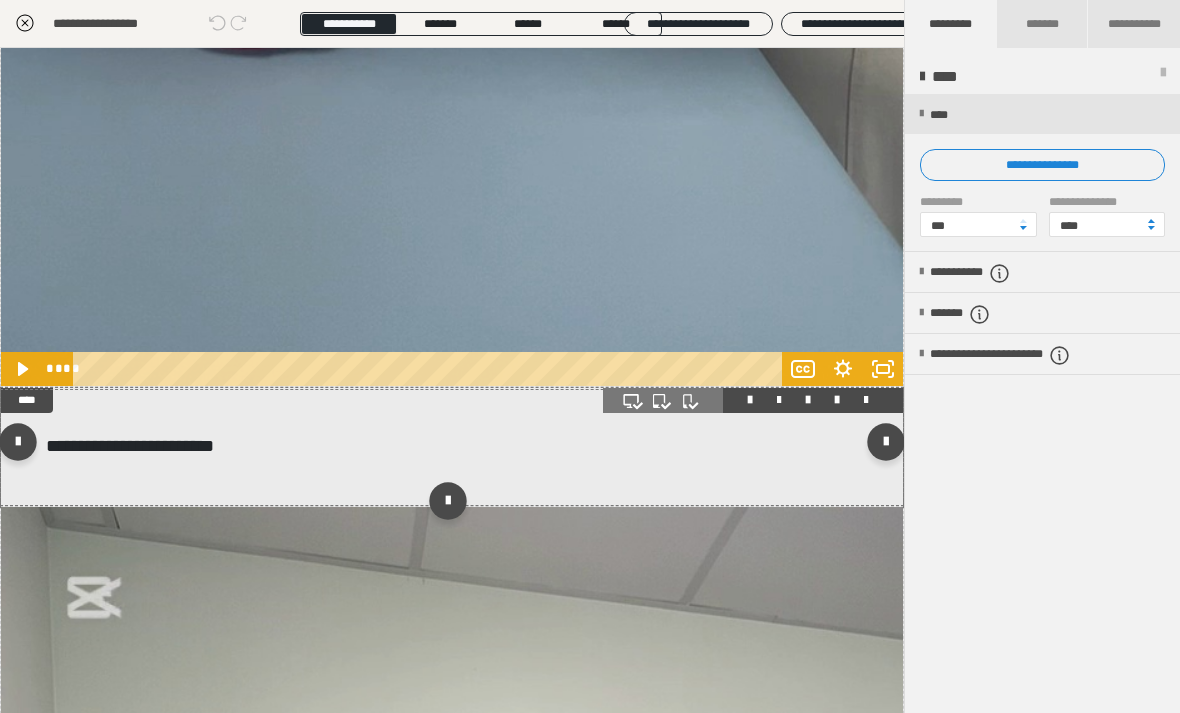 click on "**********" at bounding box center [452, 446] 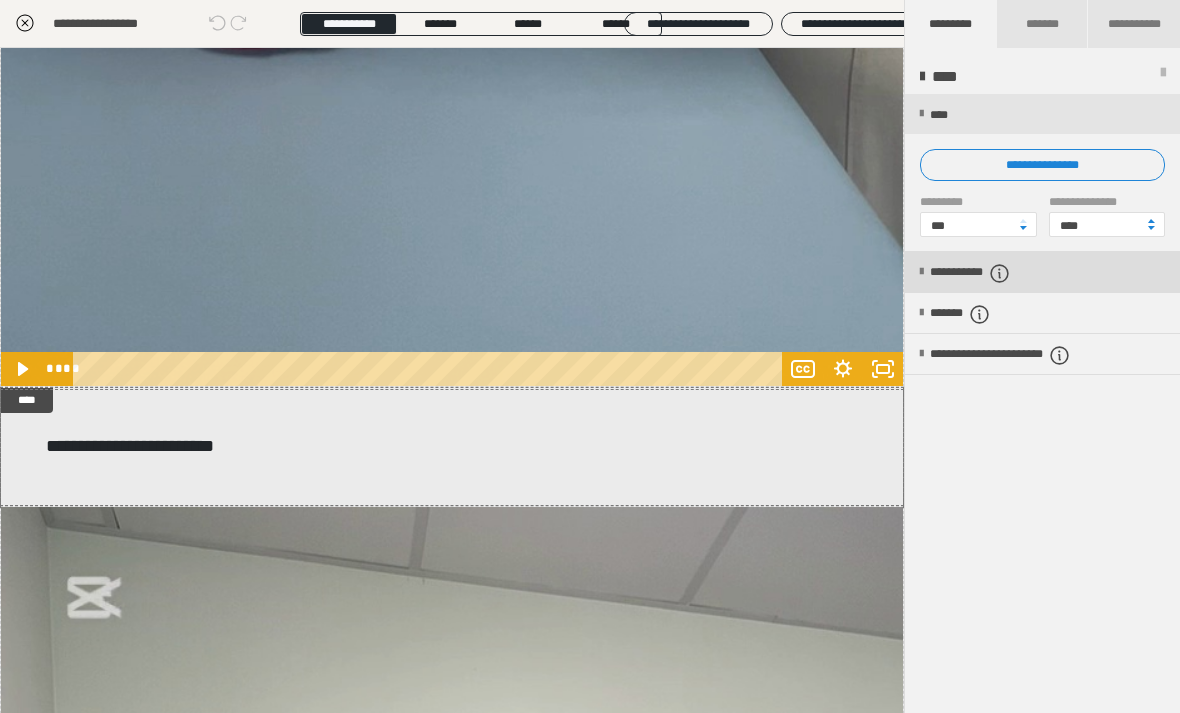 click on "**********" at bounding box center (994, 273) 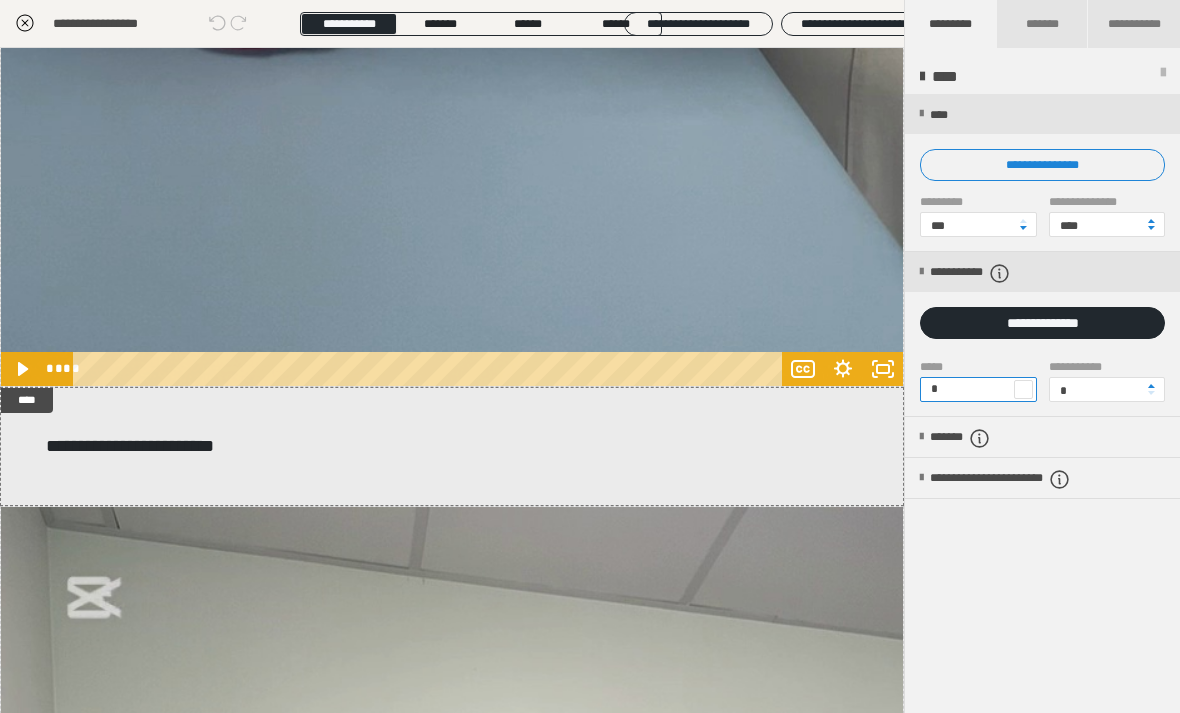 click on "*" at bounding box center (978, 389) 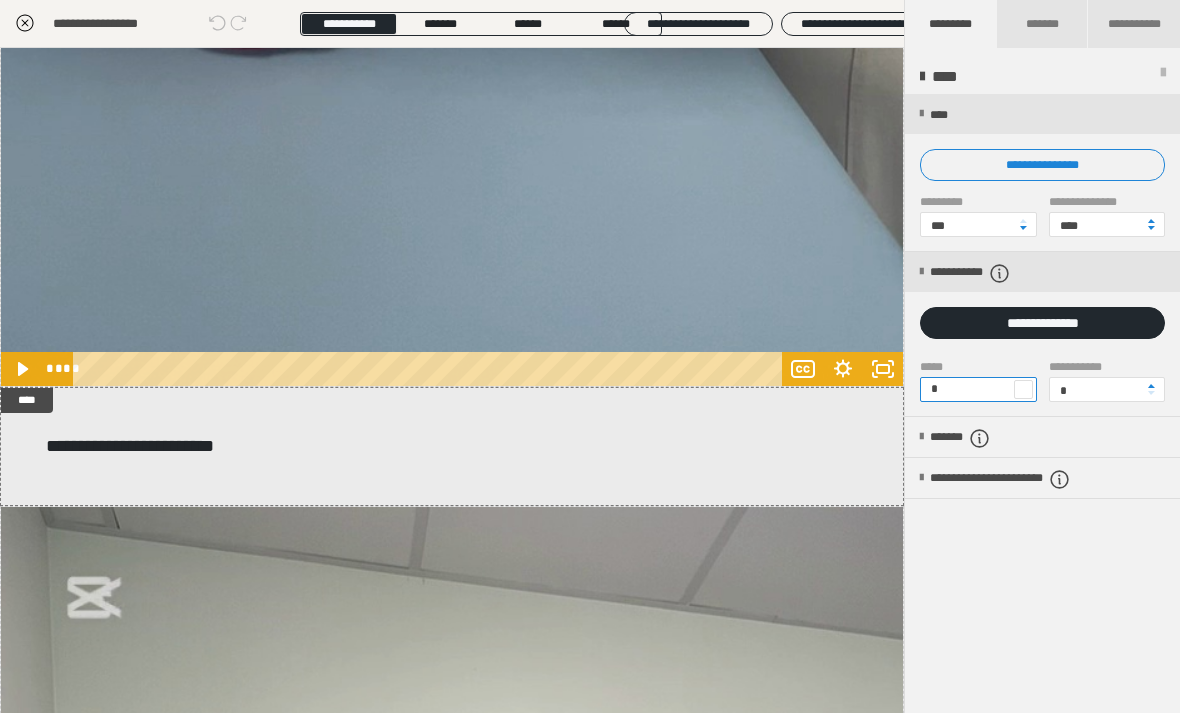 paste on "******" 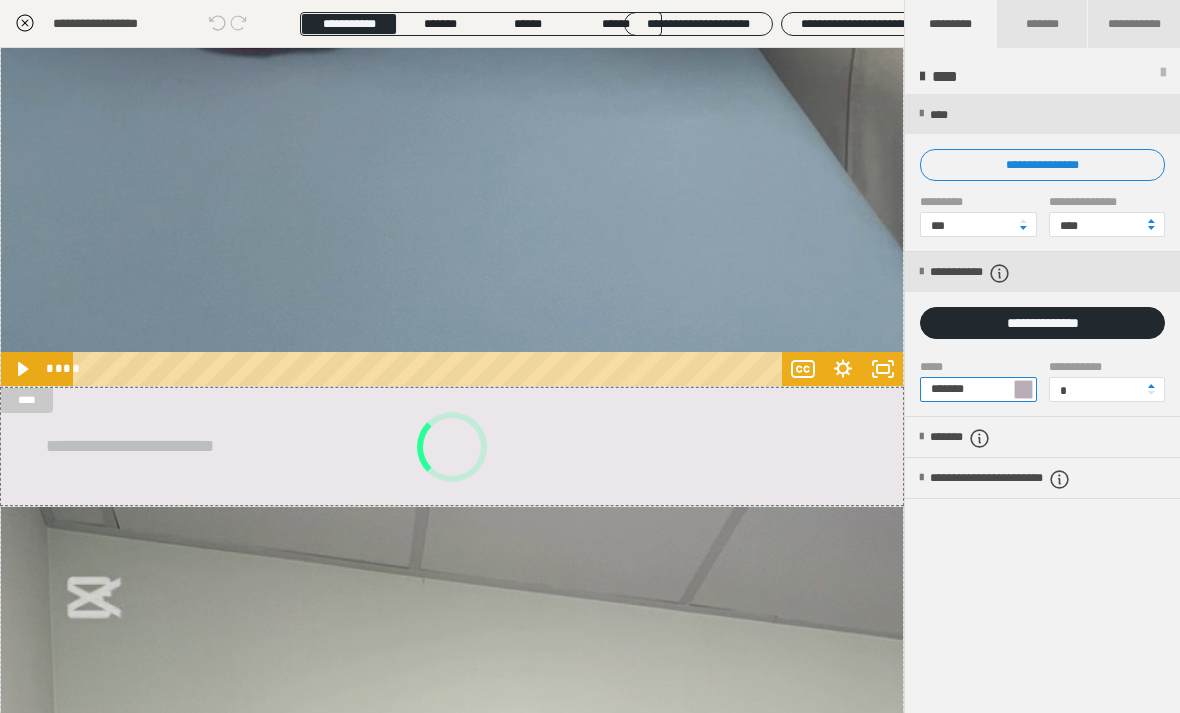 type on "*******" 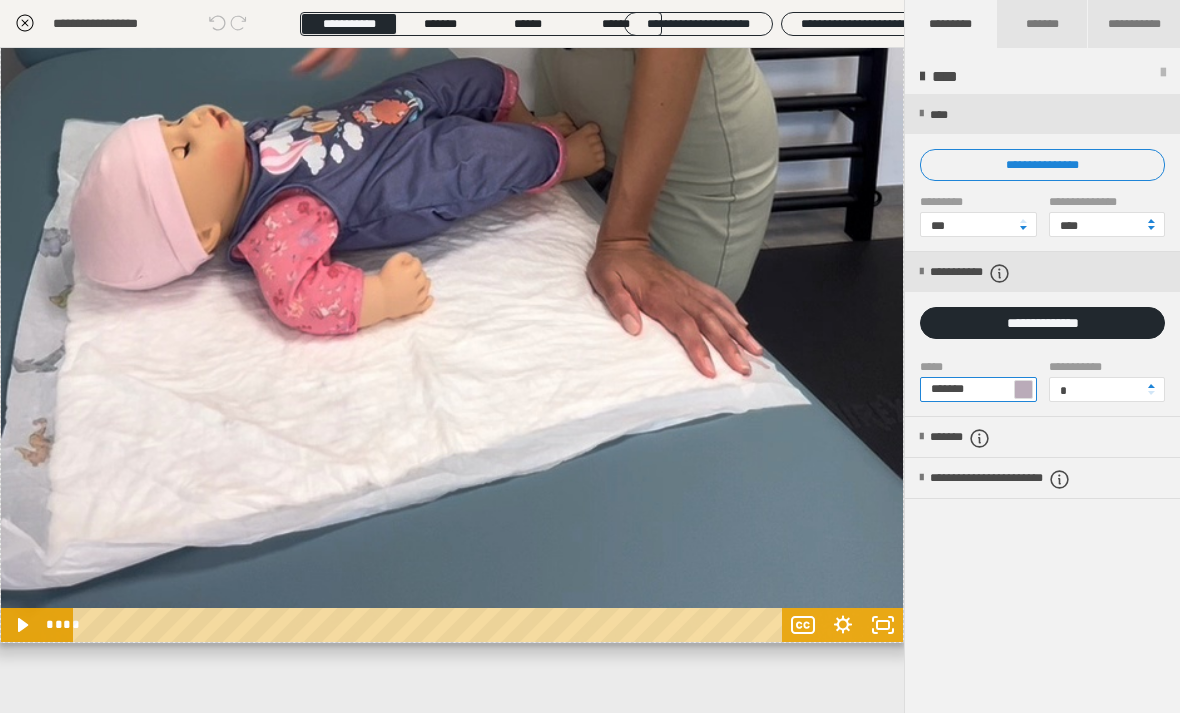 scroll, scrollTop: 8058, scrollLeft: 0, axis: vertical 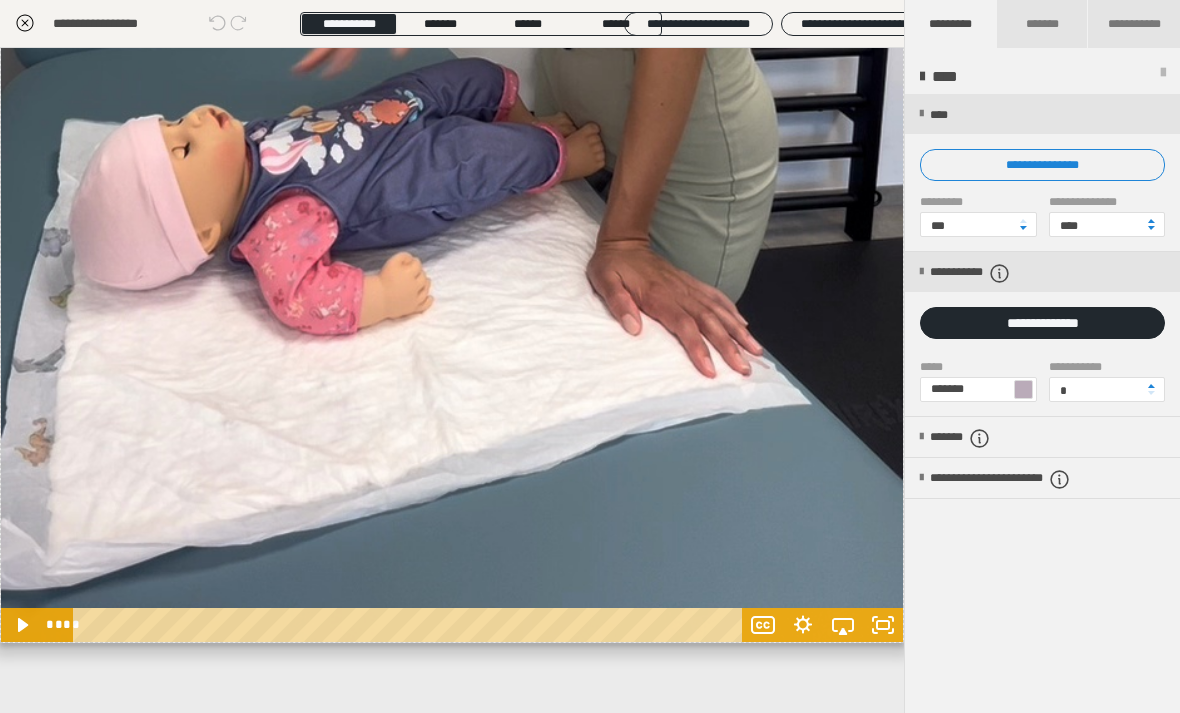 click 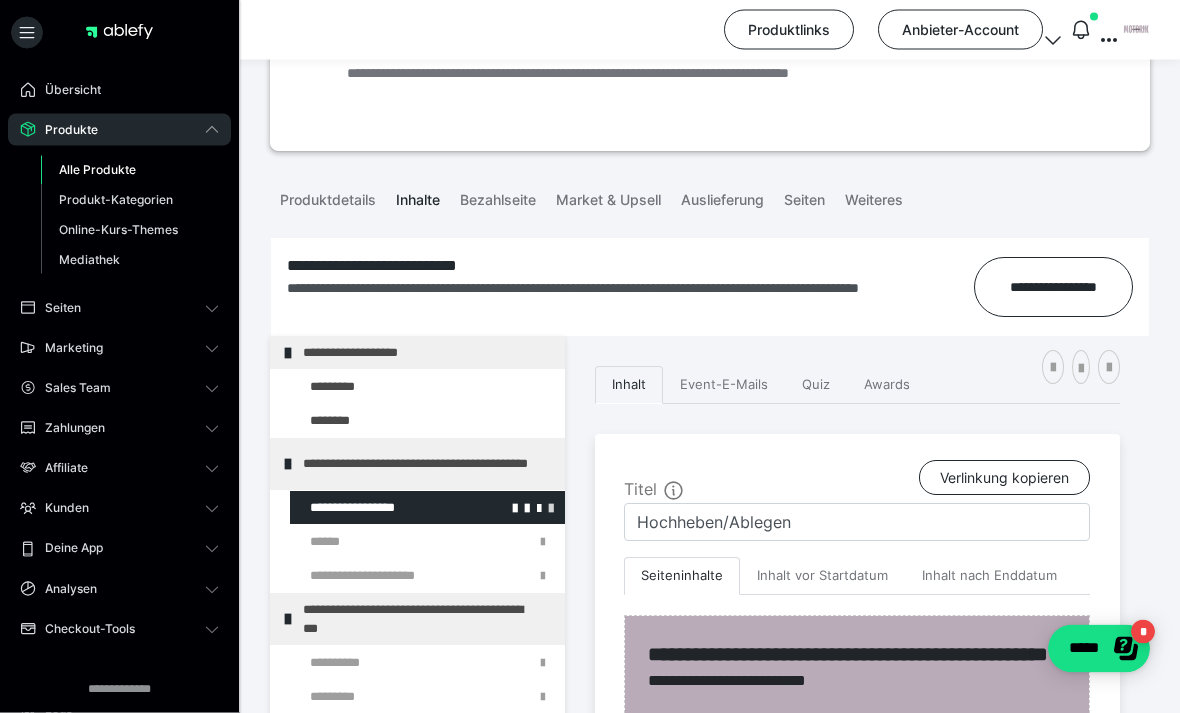 scroll, scrollTop: 161, scrollLeft: 0, axis: vertical 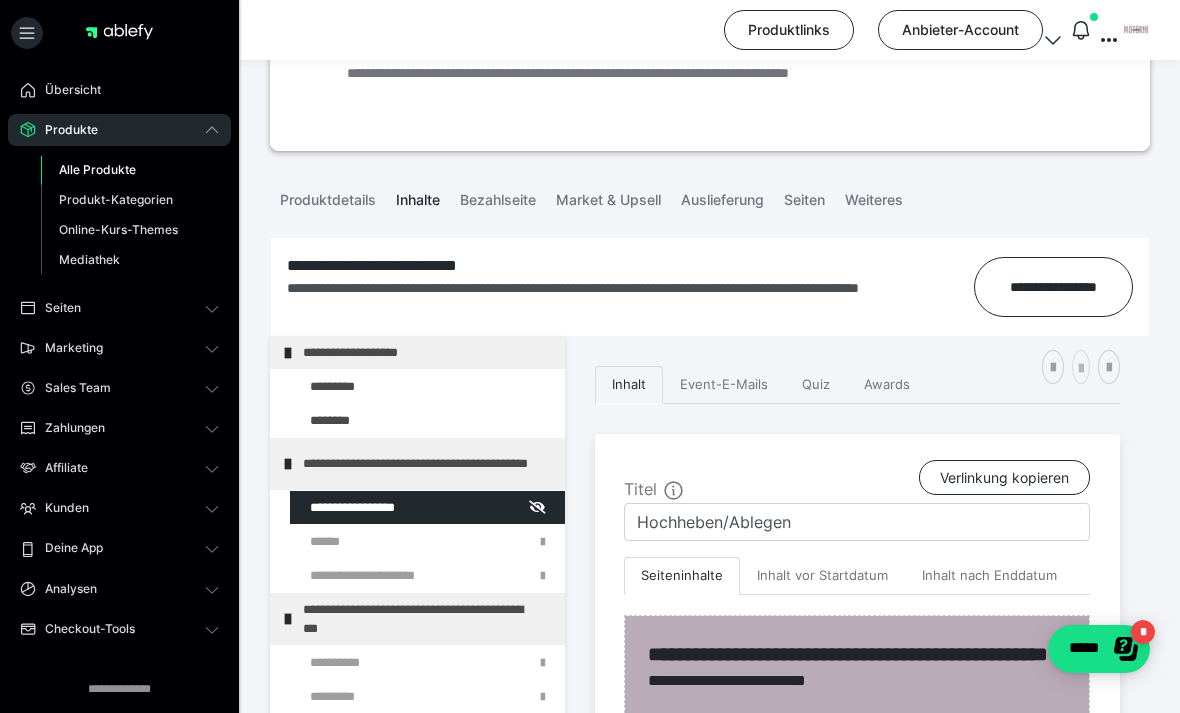 click at bounding box center [1081, 369] 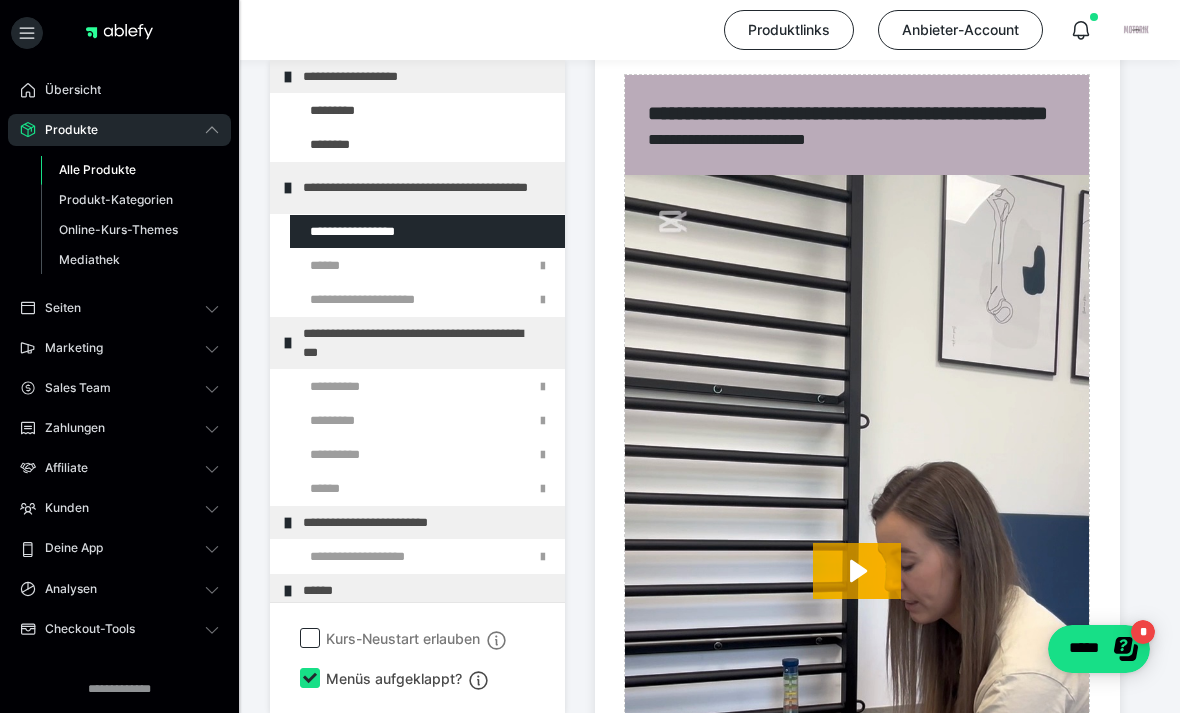 scroll, scrollTop: 690, scrollLeft: 0, axis: vertical 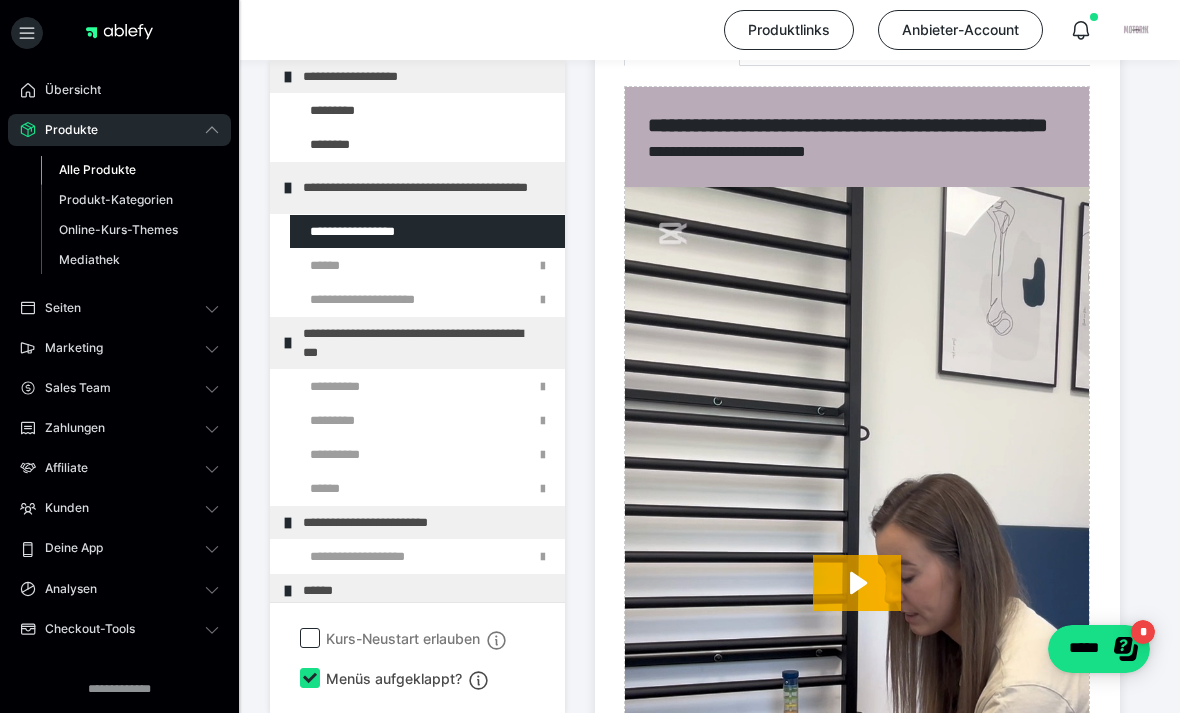 click on "Produktlinks Anbieter-Account" at bounding box center [590, 30] 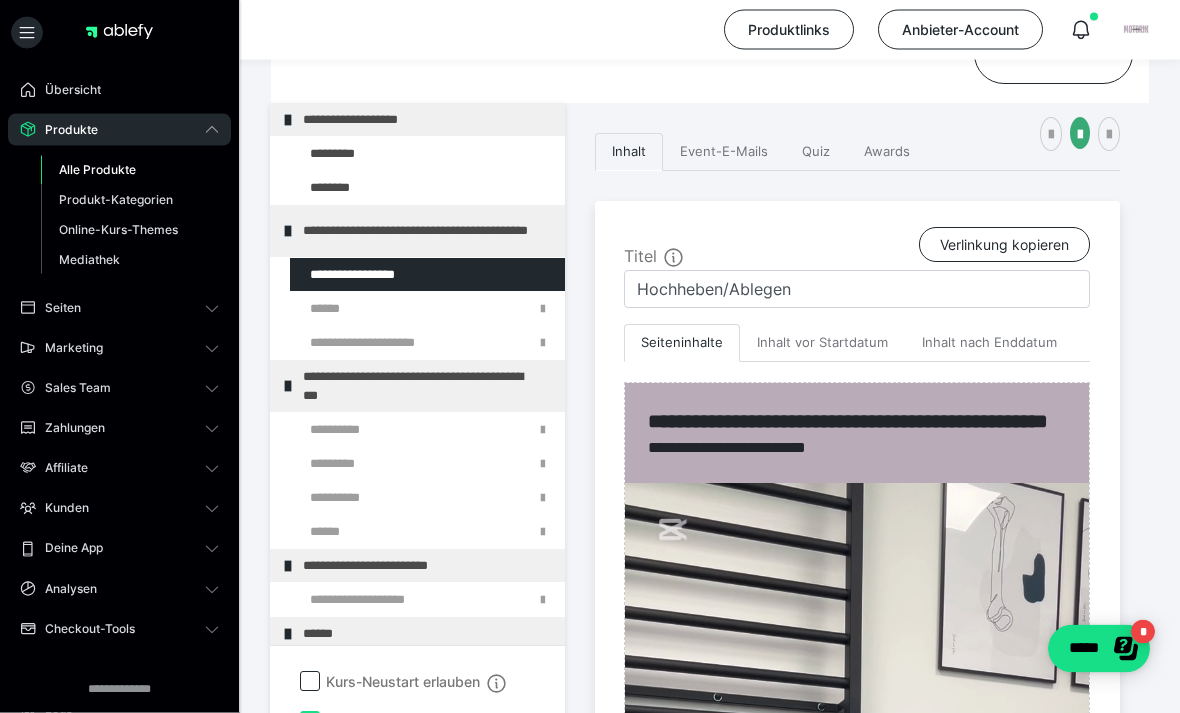 scroll, scrollTop: 360, scrollLeft: 0, axis: vertical 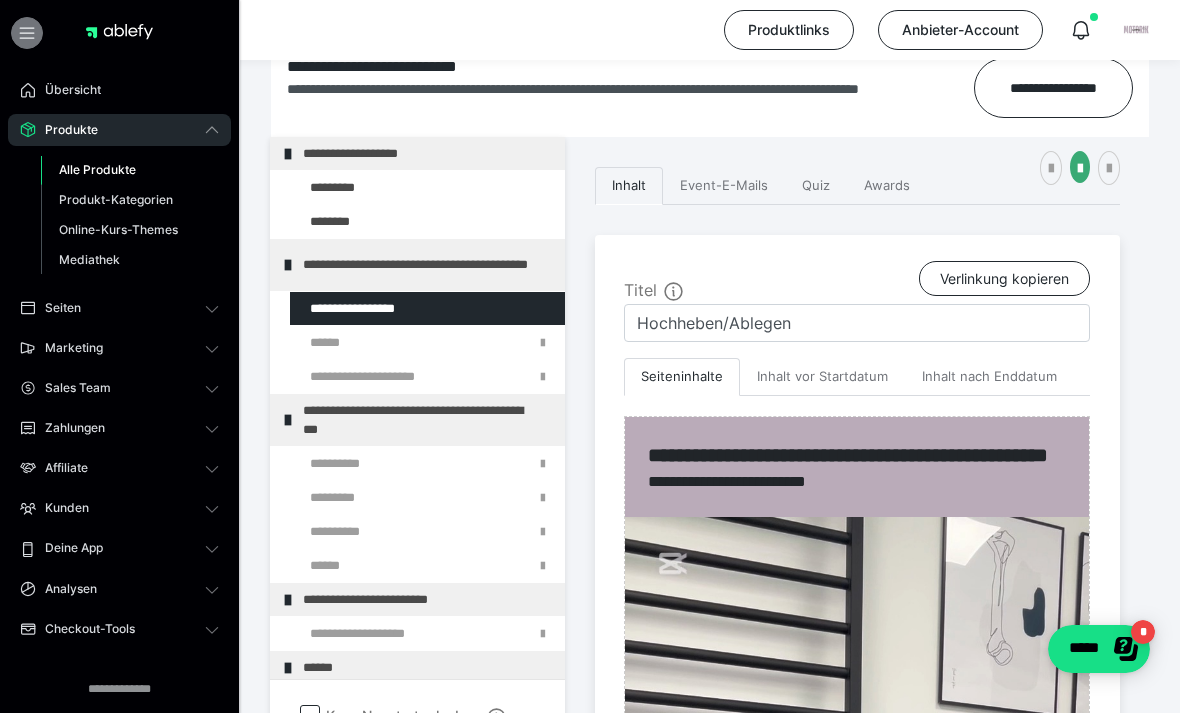 click 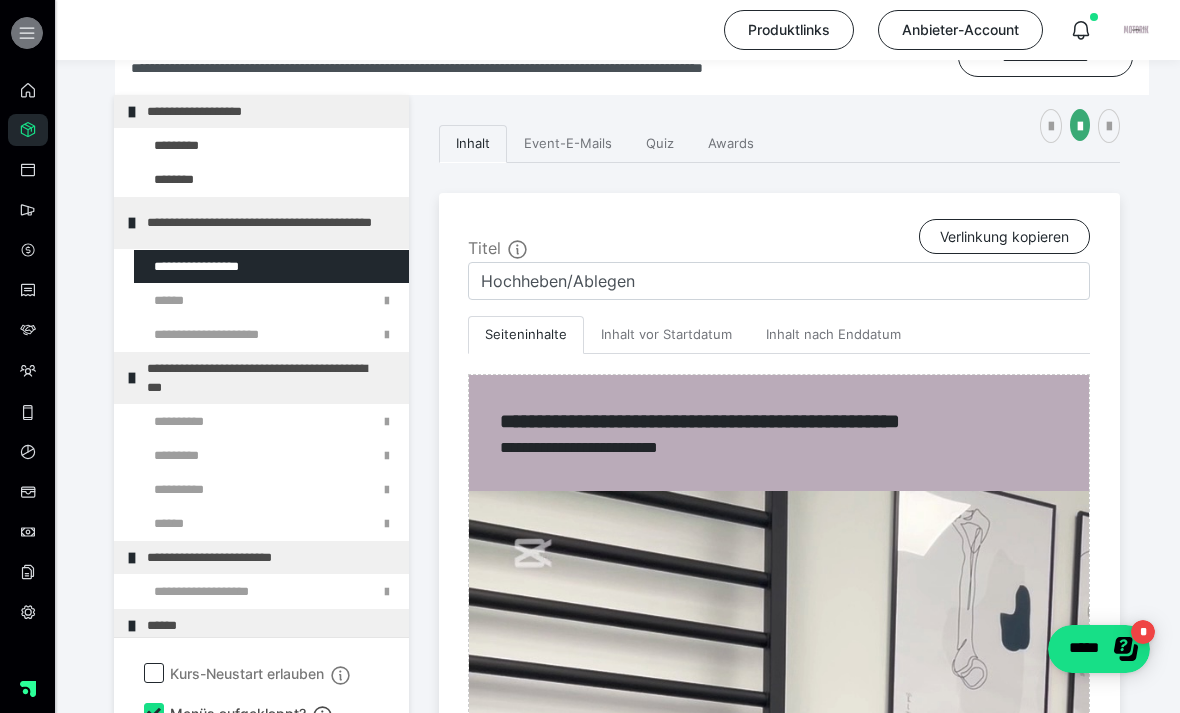 click 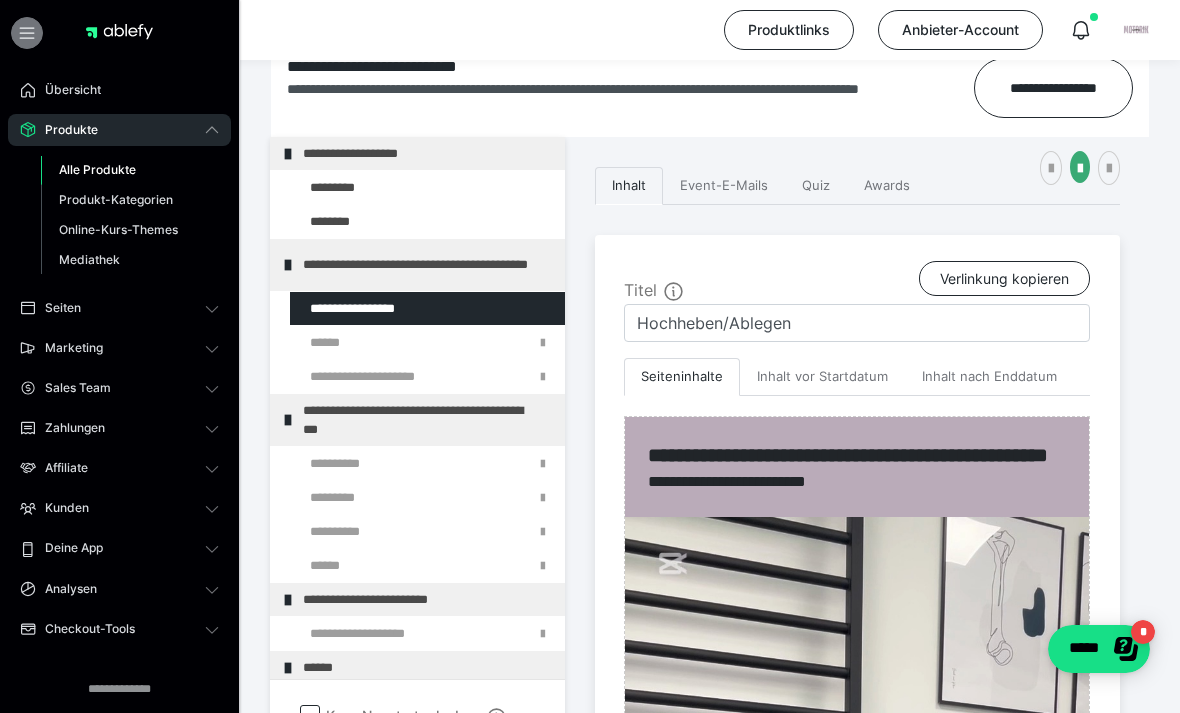 scroll, scrollTop: 0, scrollLeft: 0, axis: both 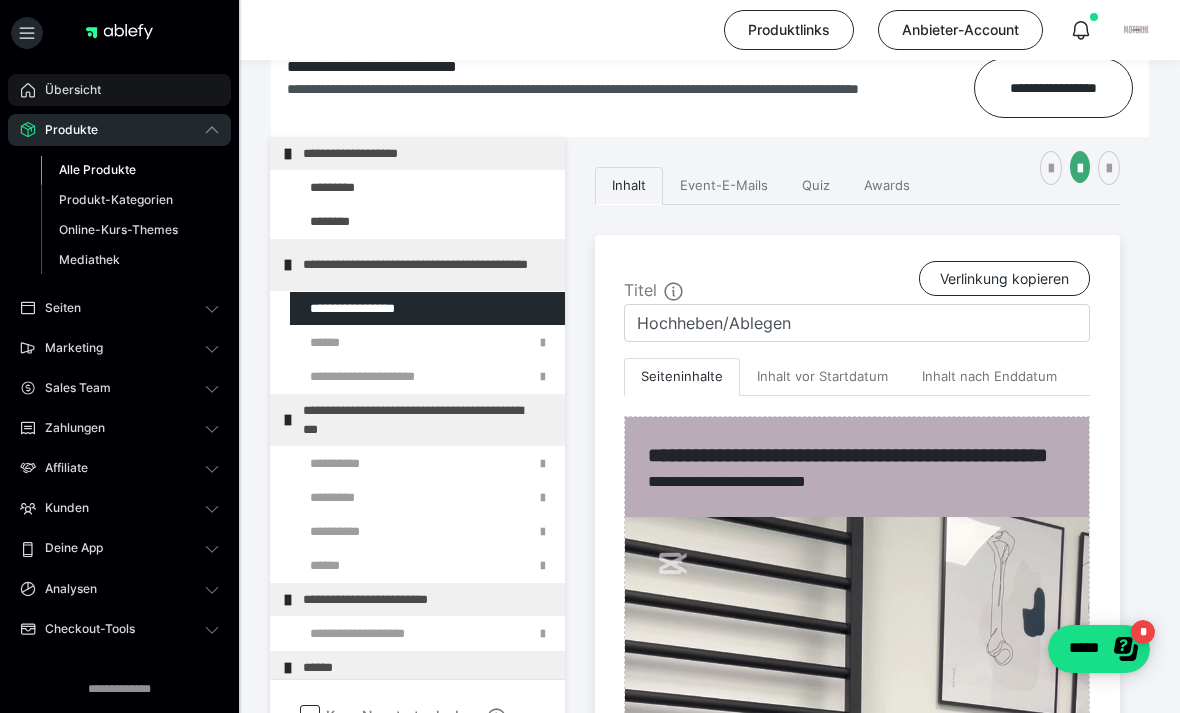 click on "Übersicht" at bounding box center (66, 90) 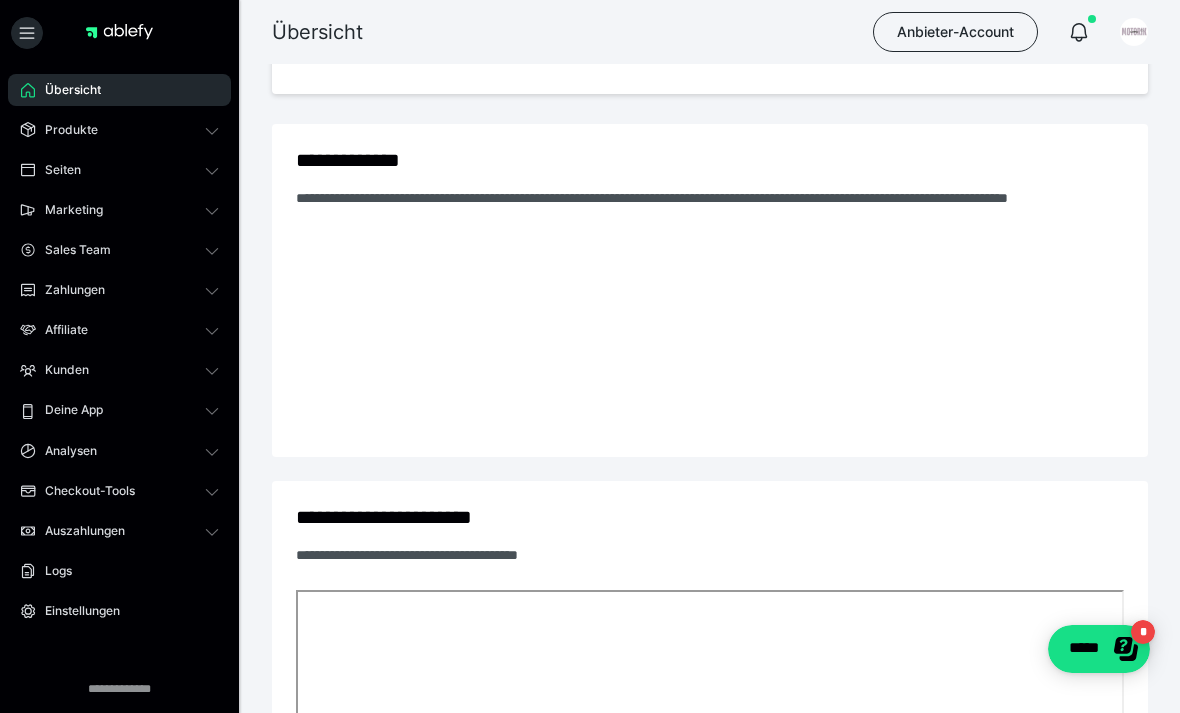 scroll, scrollTop: 64, scrollLeft: 0, axis: vertical 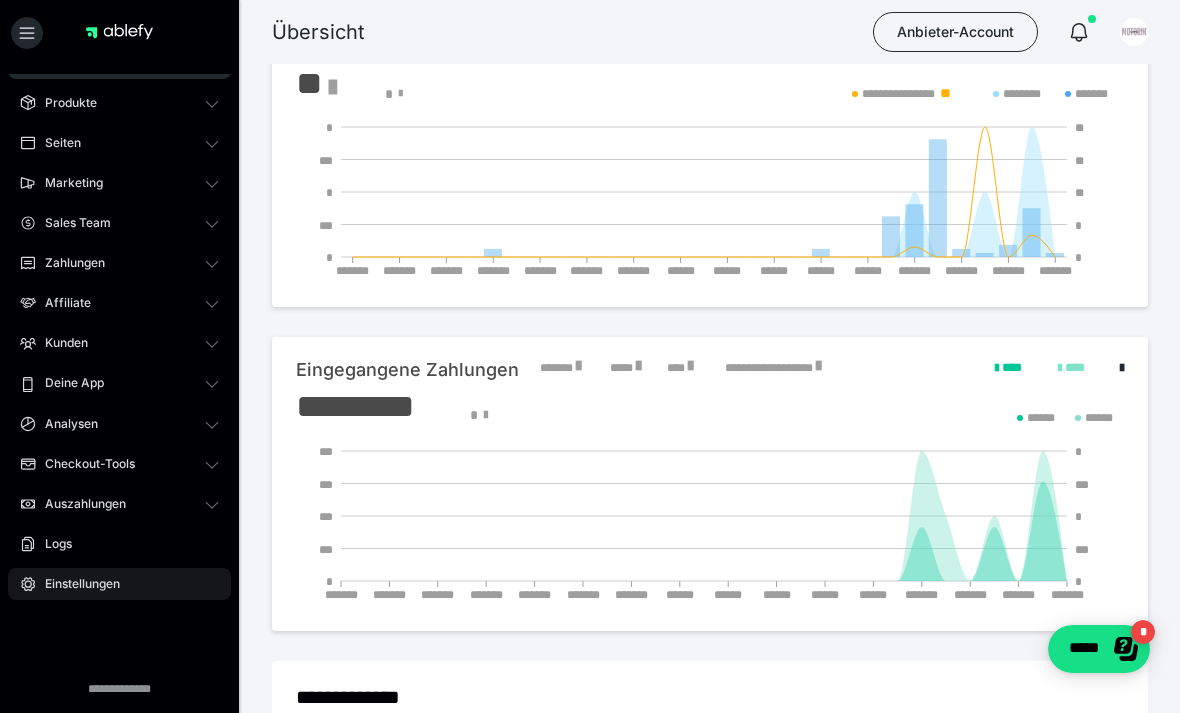 click on "Einstellungen" at bounding box center (119, 584) 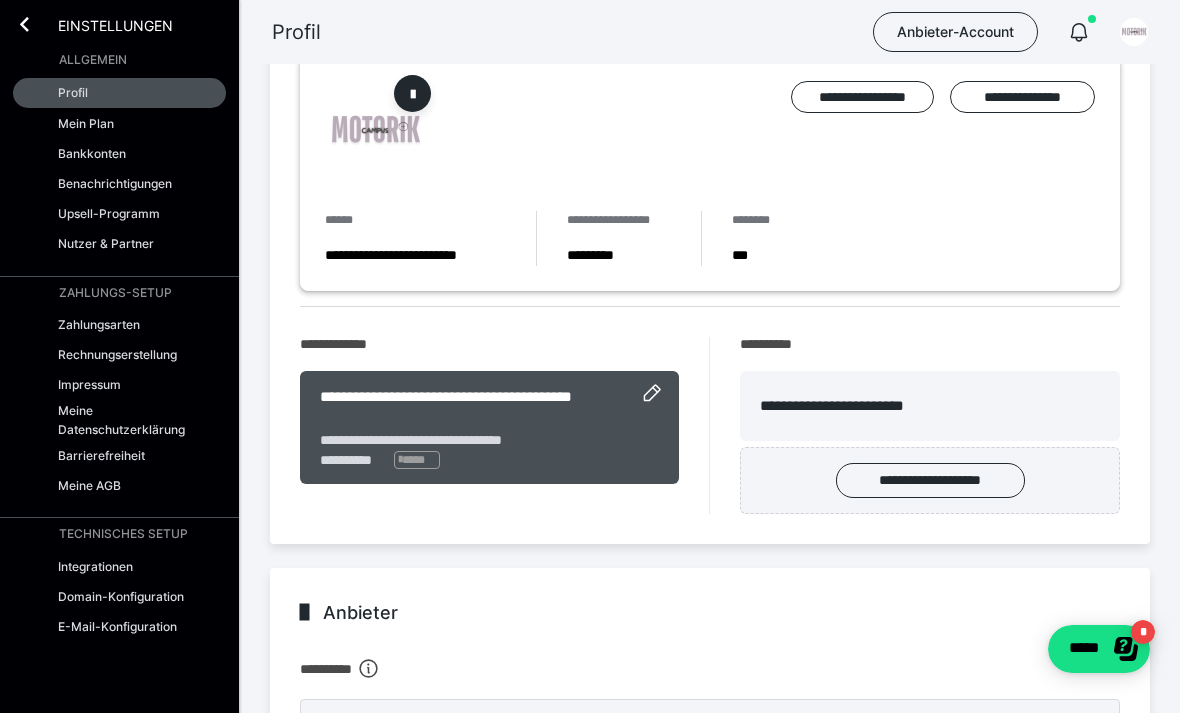 click on "ZAHLUNGS-SETUP Zahlungsarten Rechnungserstellung  Impressum Meine Datenschutzerklärung Barrierefreiheit Meine AGB" at bounding box center (119, 392) 